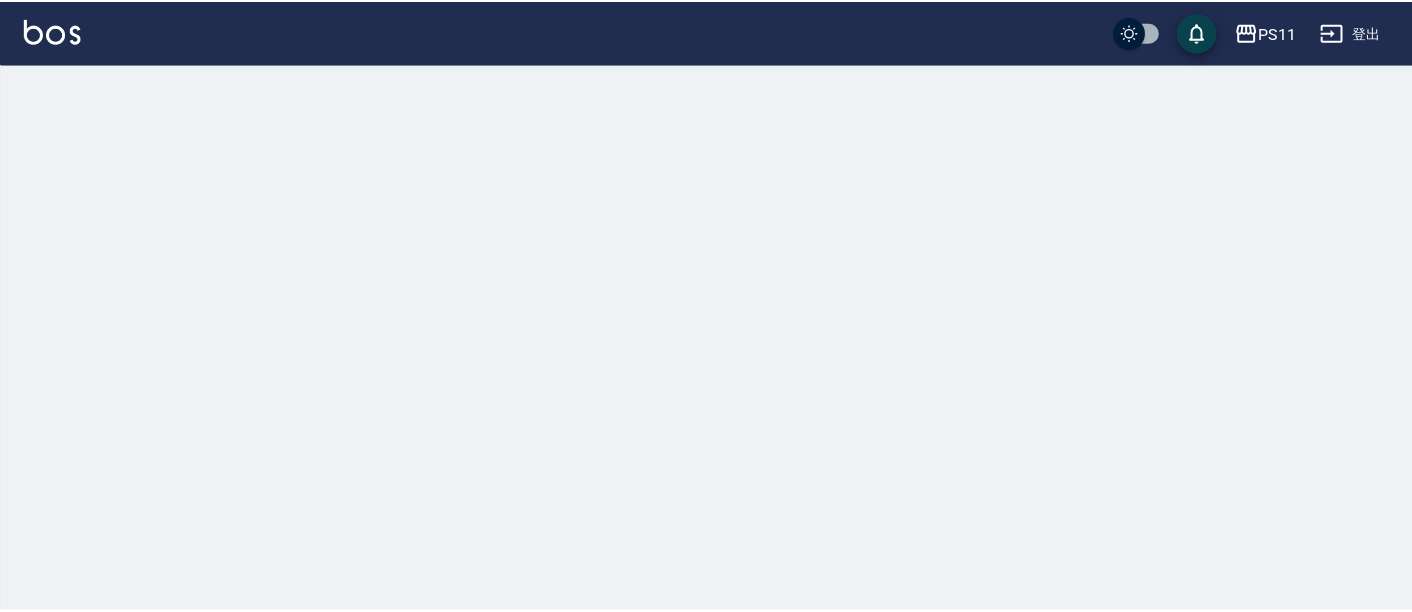 scroll, scrollTop: 0, scrollLeft: 0, axis: both 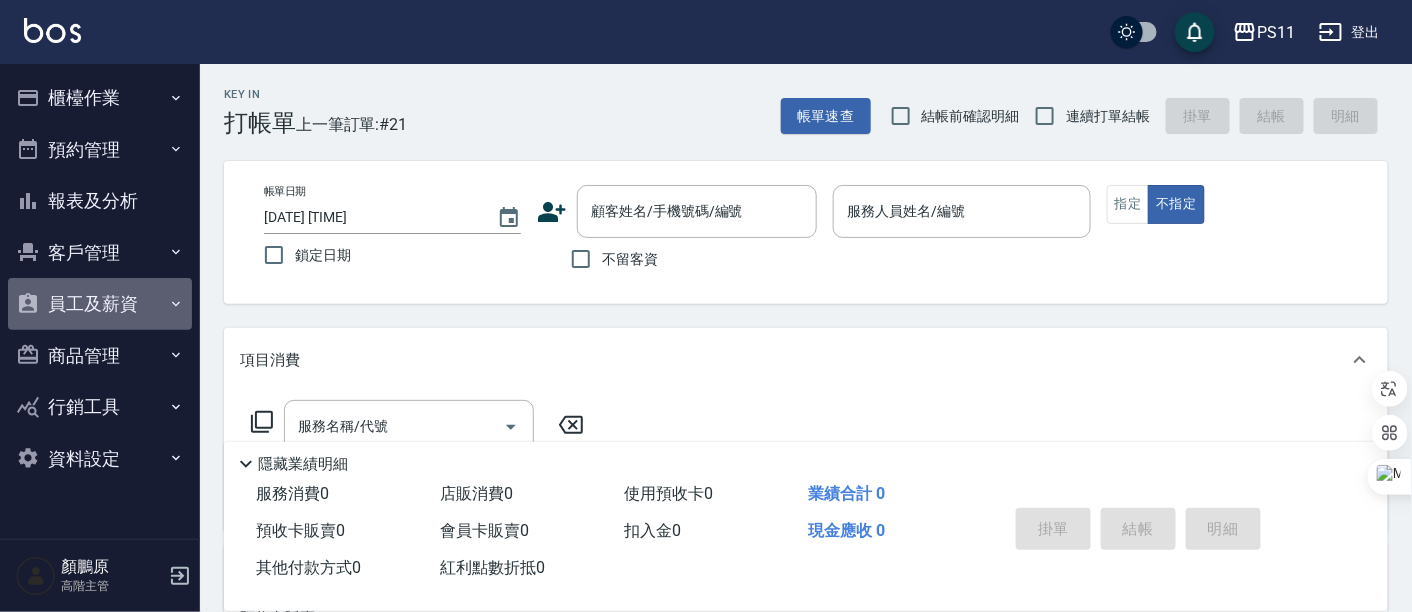 click on "員工及薪資" at bounding box center [100, 304] 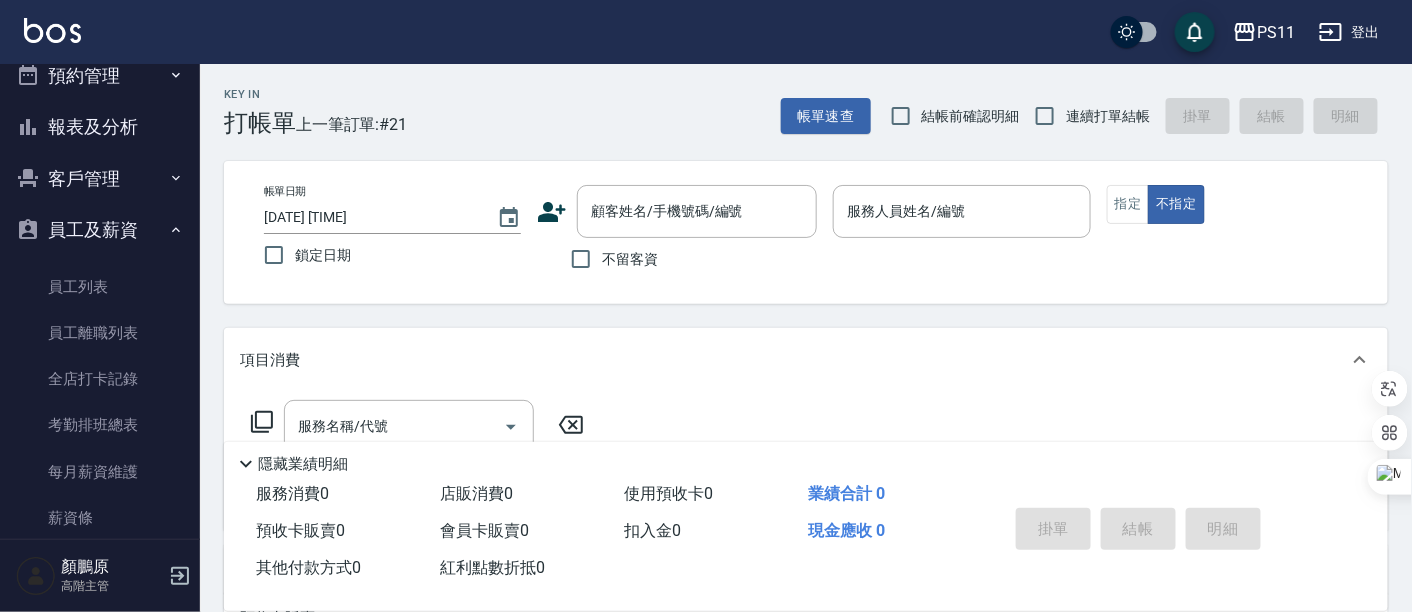 scroll, scrollTop: 222, scrollLeft: 0, axis: vertical 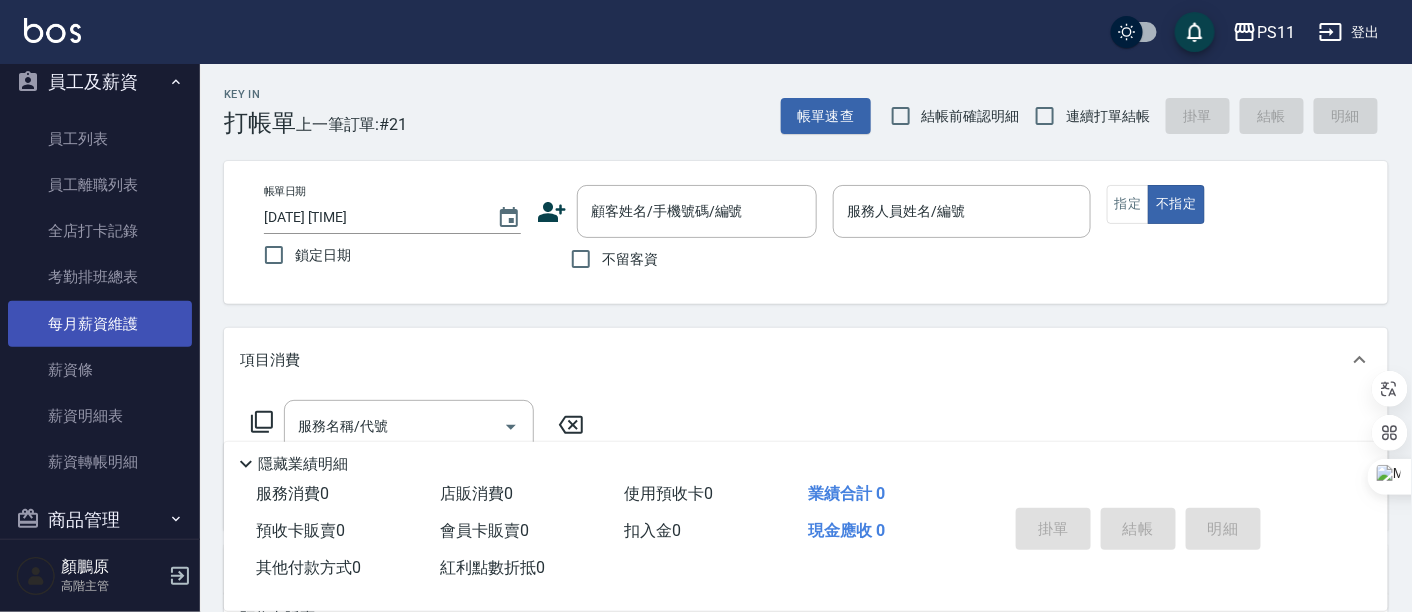 click on "每月薪資維護" at bounding box center (100, 324) 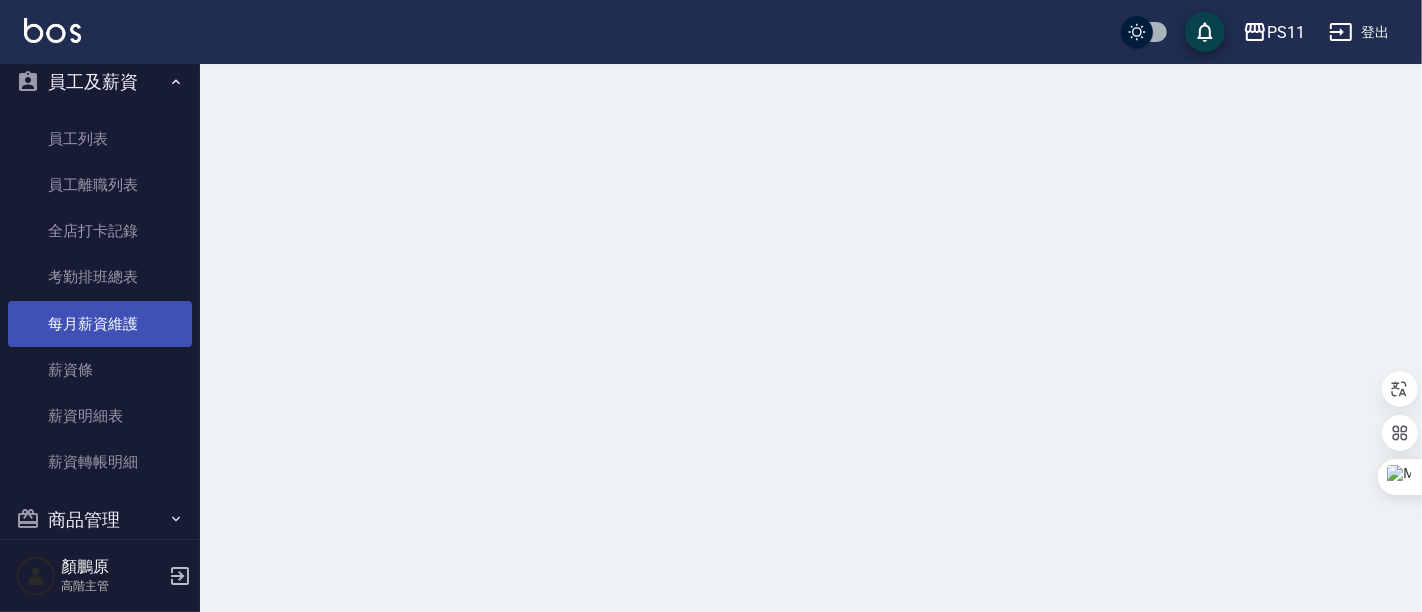 click on "每月薪資維護" at bounding box center (100, 324) 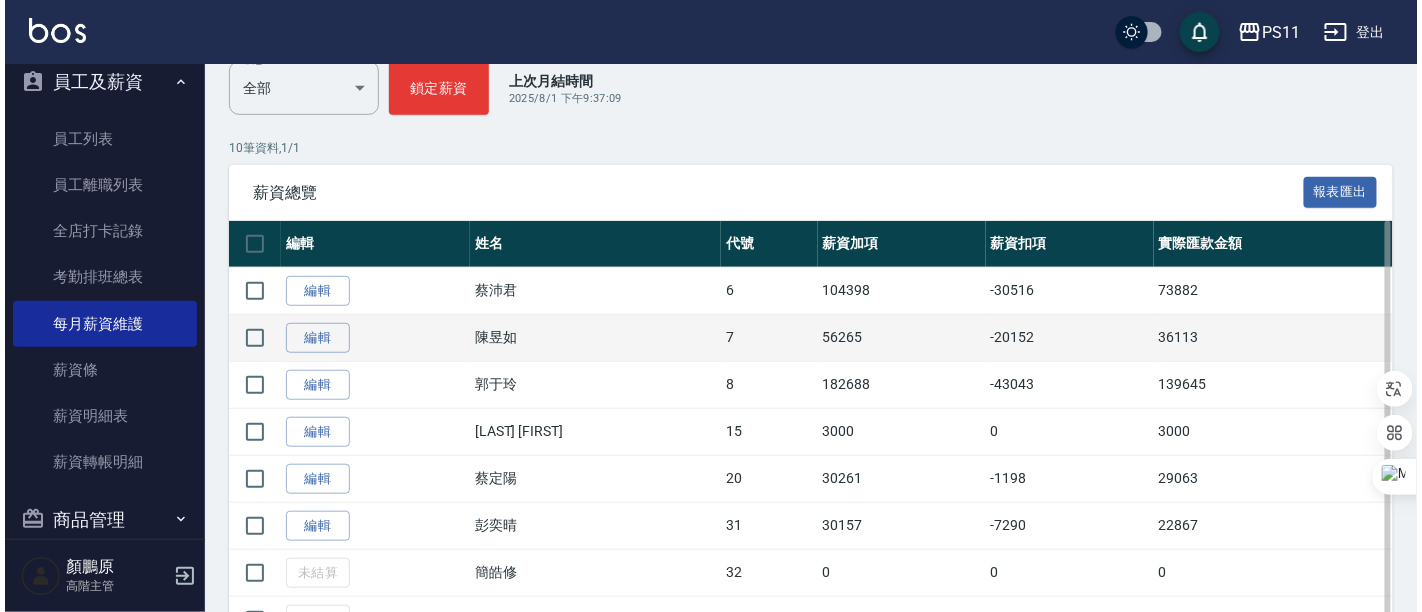 scroll, scrollTop: 448, scrollLeft: 0, axis: vertical 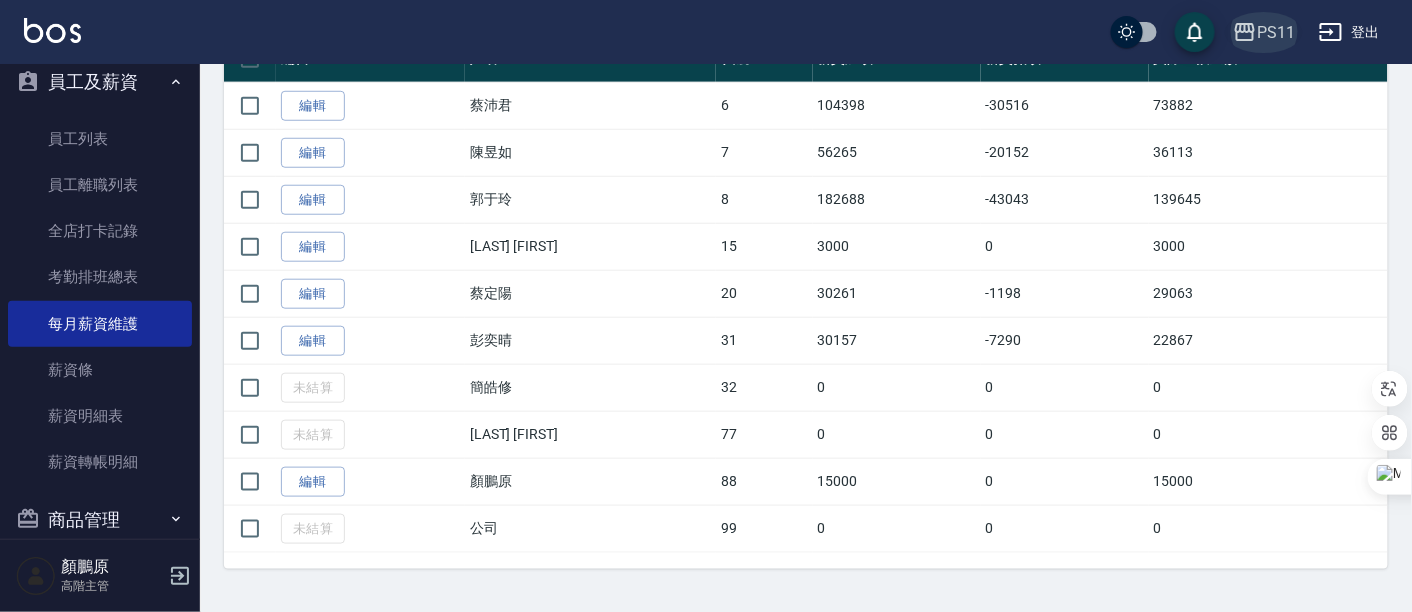 click 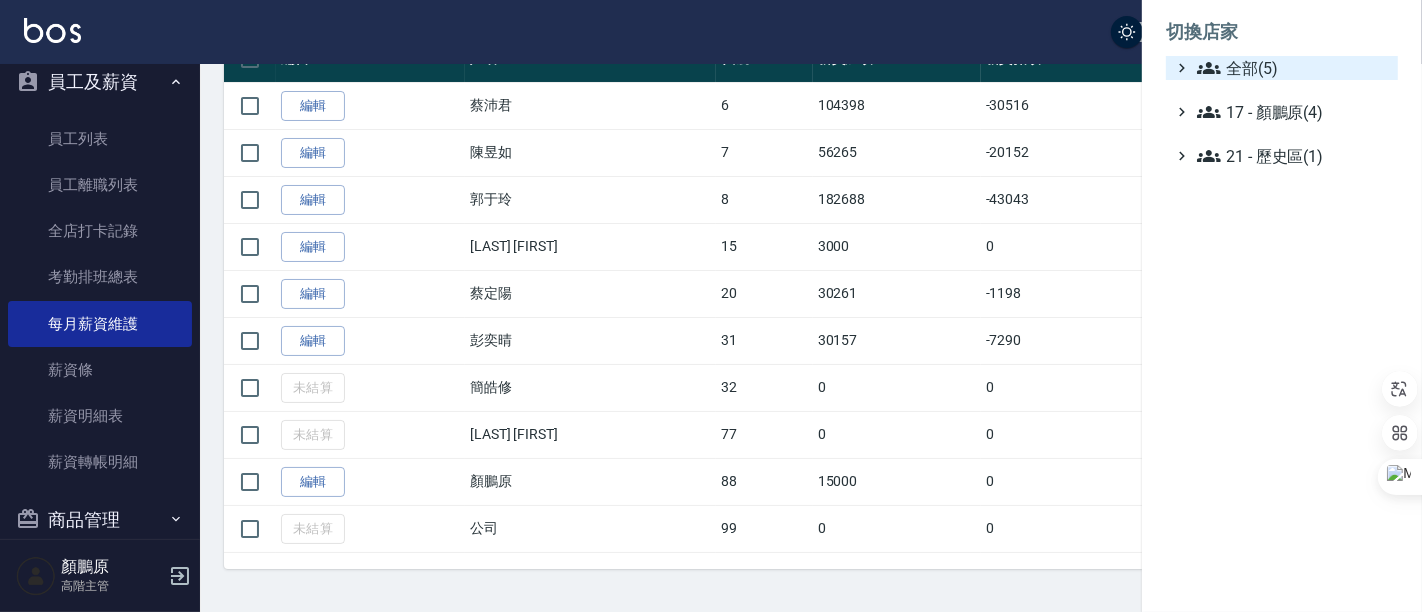 click on "全部(5)" at bounding box center (1293, 68) 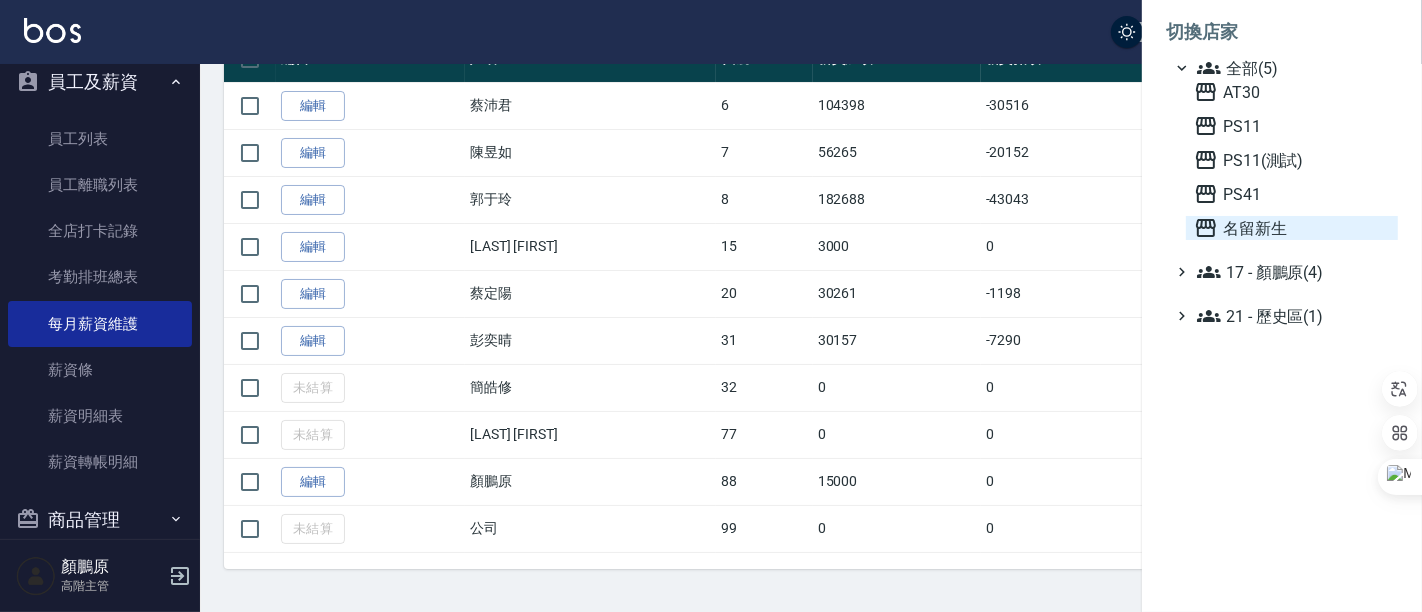 click on "名留新生" at bounding box center (1292, 228) 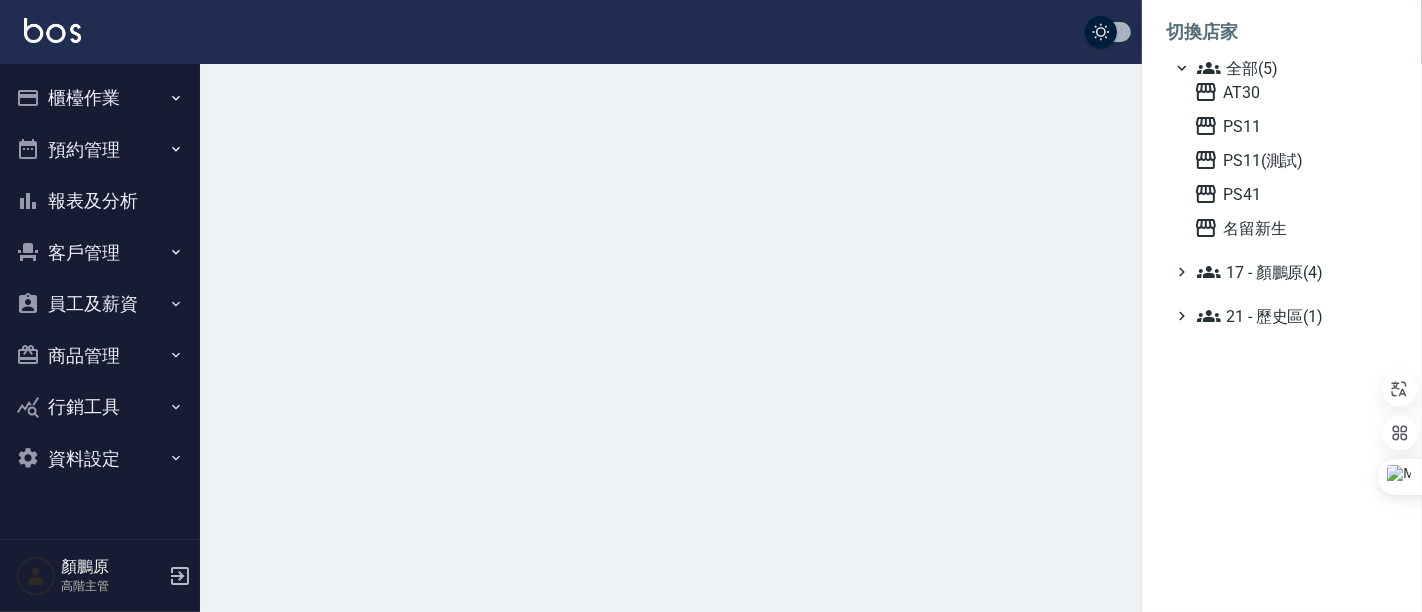 scroll, scrollTop: 0, scrollLeft: 0, axis: both 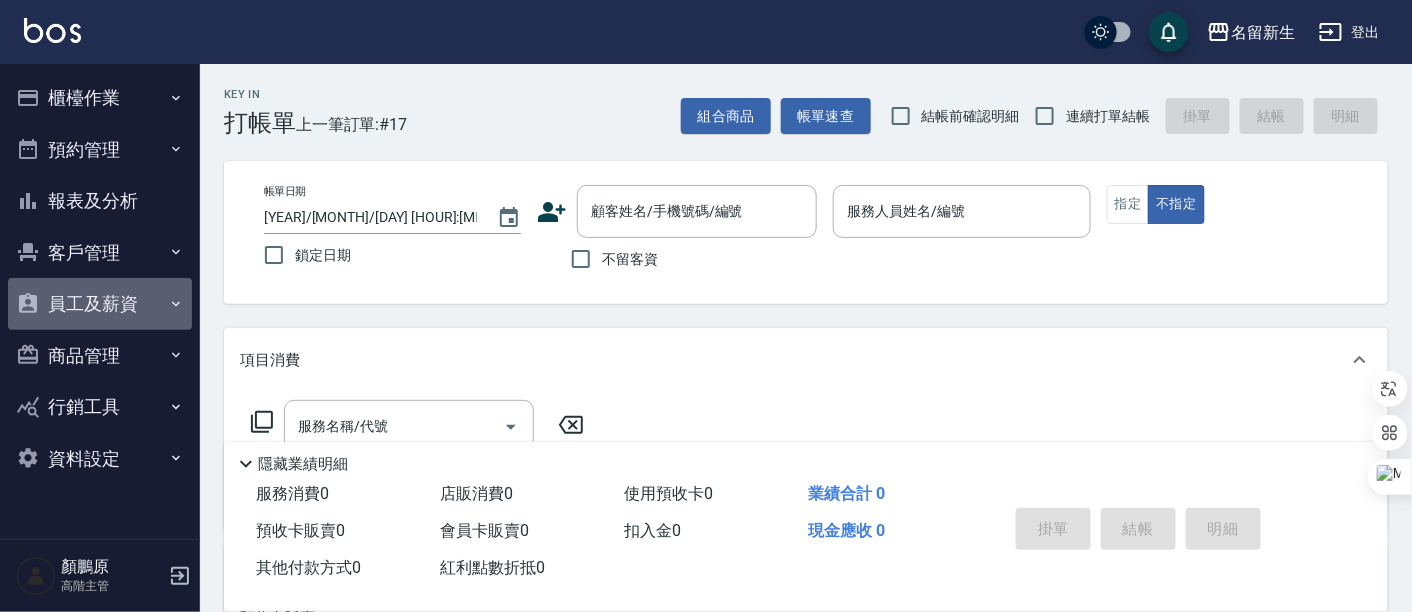 click on "員工及薪資" at bounding box center (100, 304) 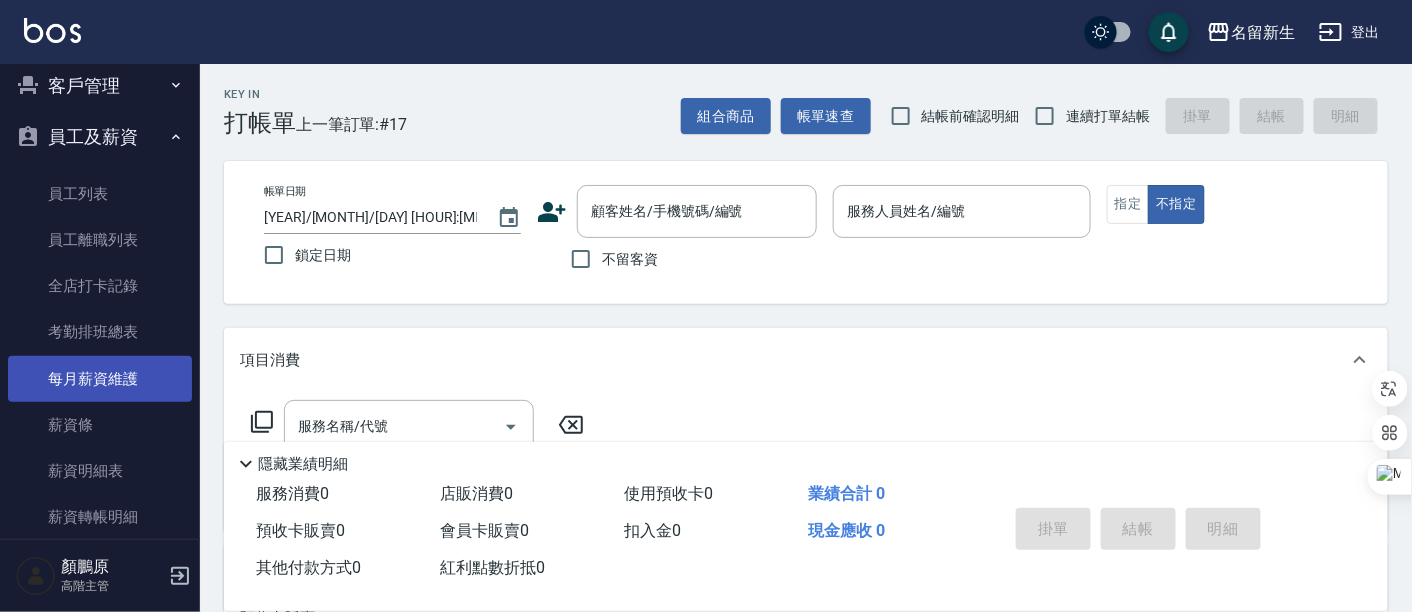 scroll, scrollTop: 222, scrollLeft: 0, axis: vertical 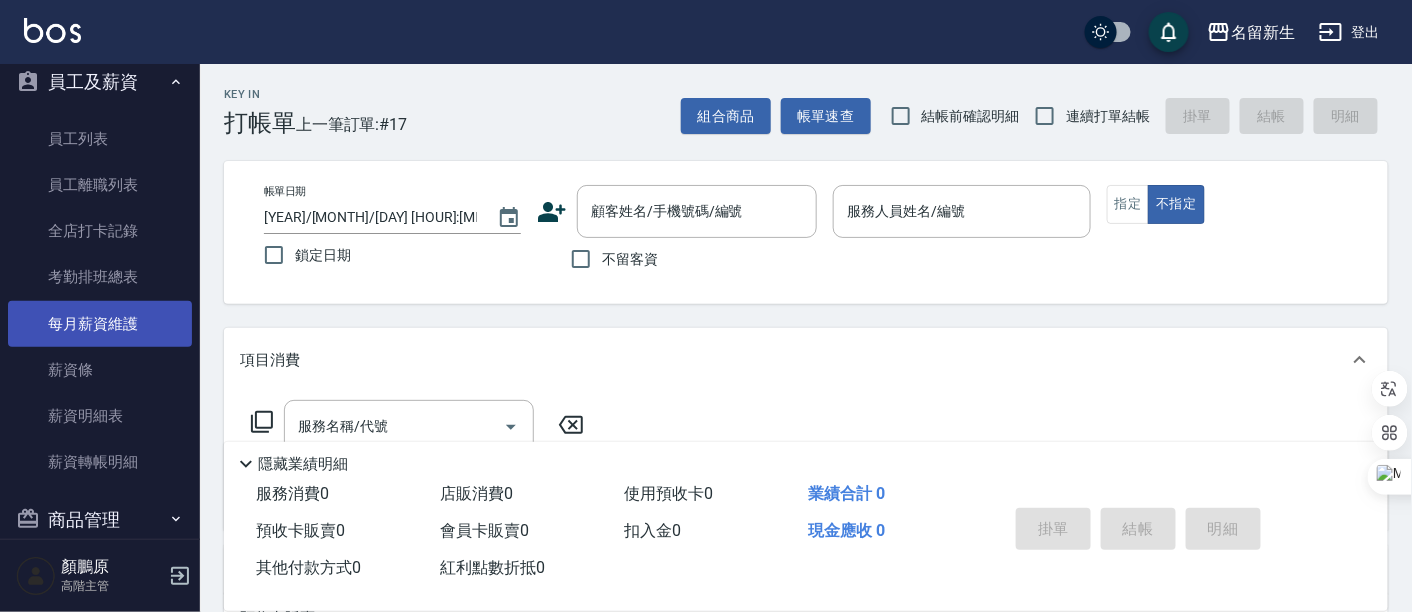 click on "每月薪資維護" at bounding box center [100, 324] 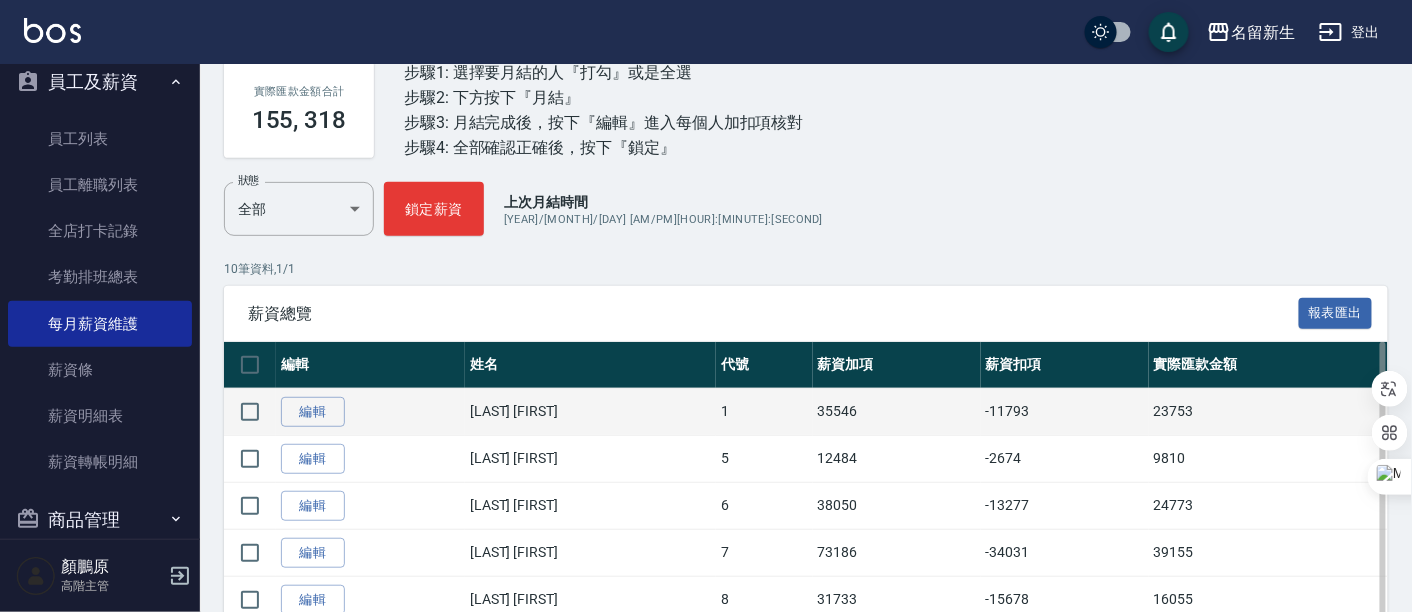 scroll, scrollTop: 448, scrollLeft: 0, axis: vertical 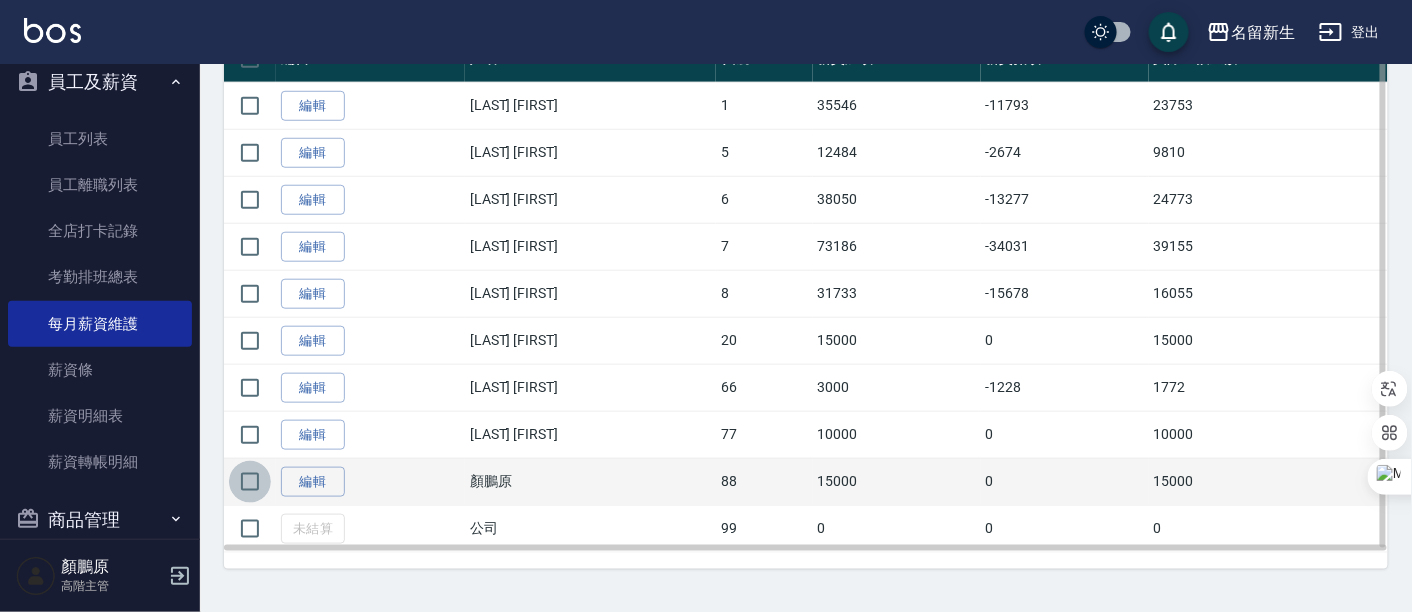 click at bounding box center [250, 482] 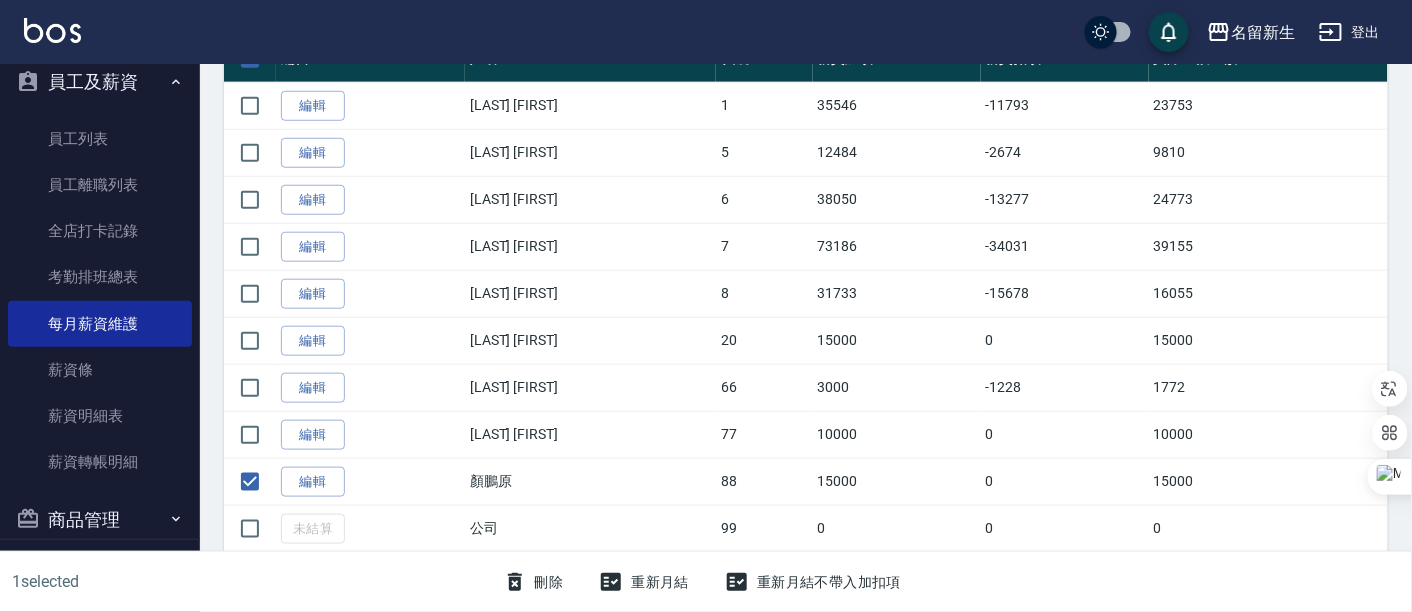 click on "刪除" at bounding box center (533, 582) 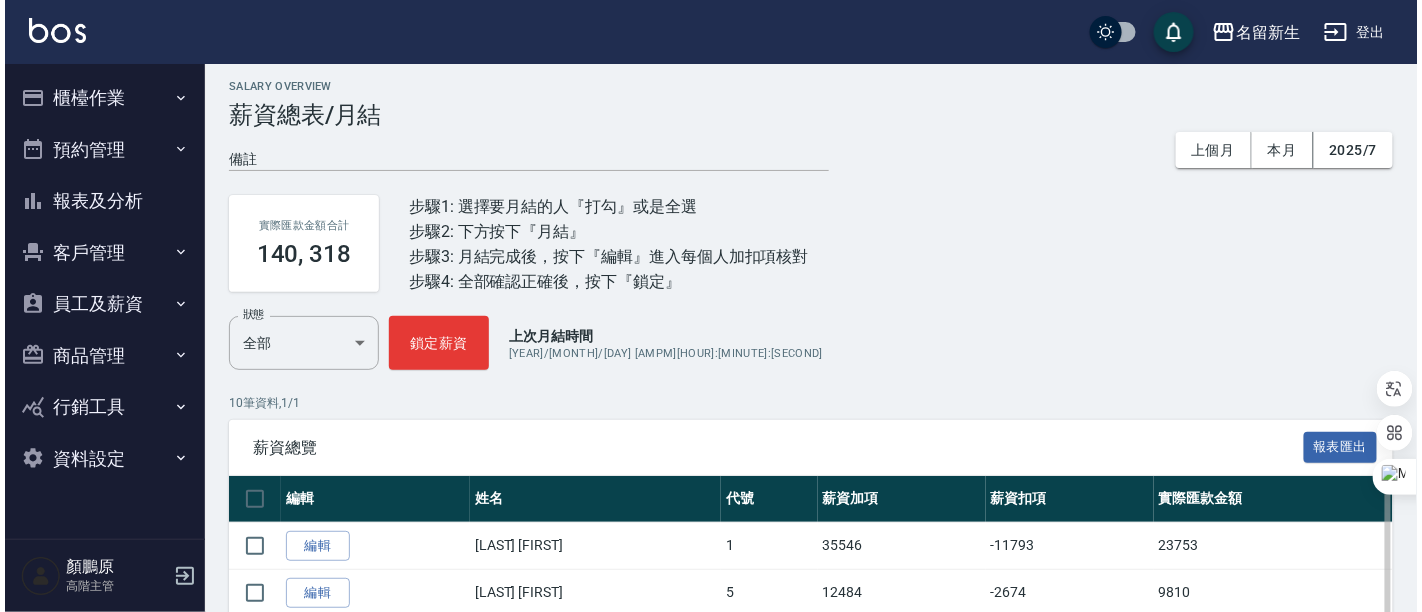 scroll, scrollTop: 0, scrollLeft: 0, axis: both 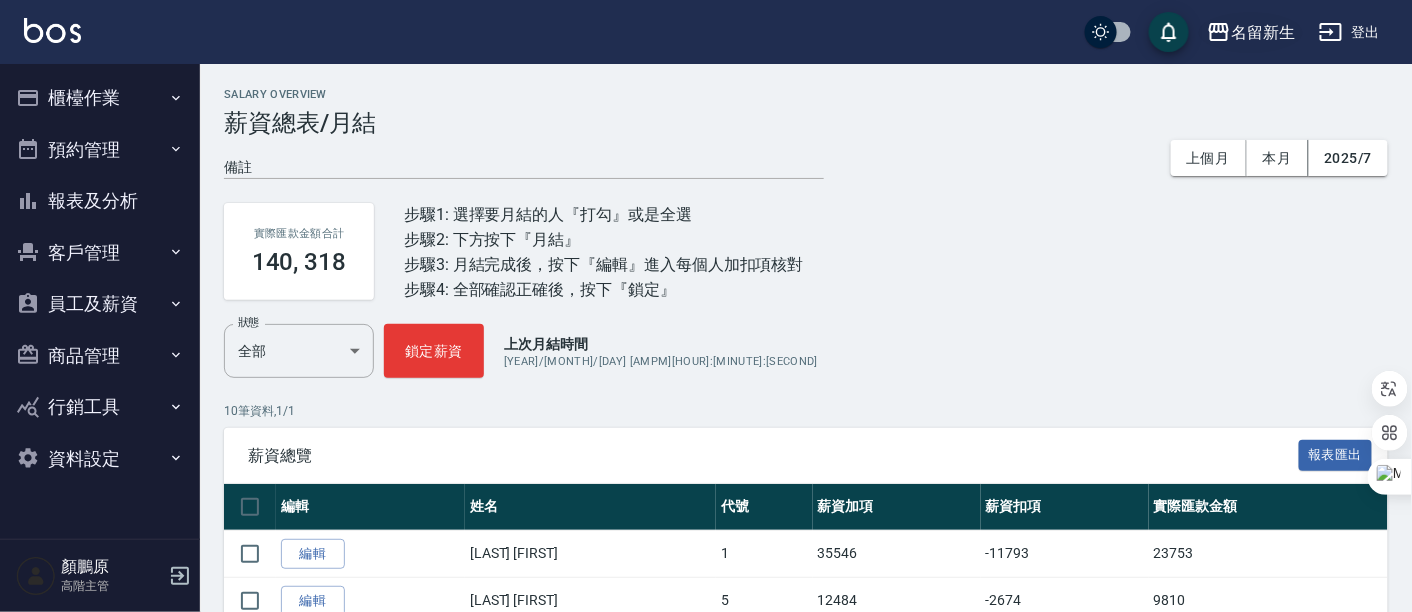 click on "名留新生" at bounding box center [1263, 32] 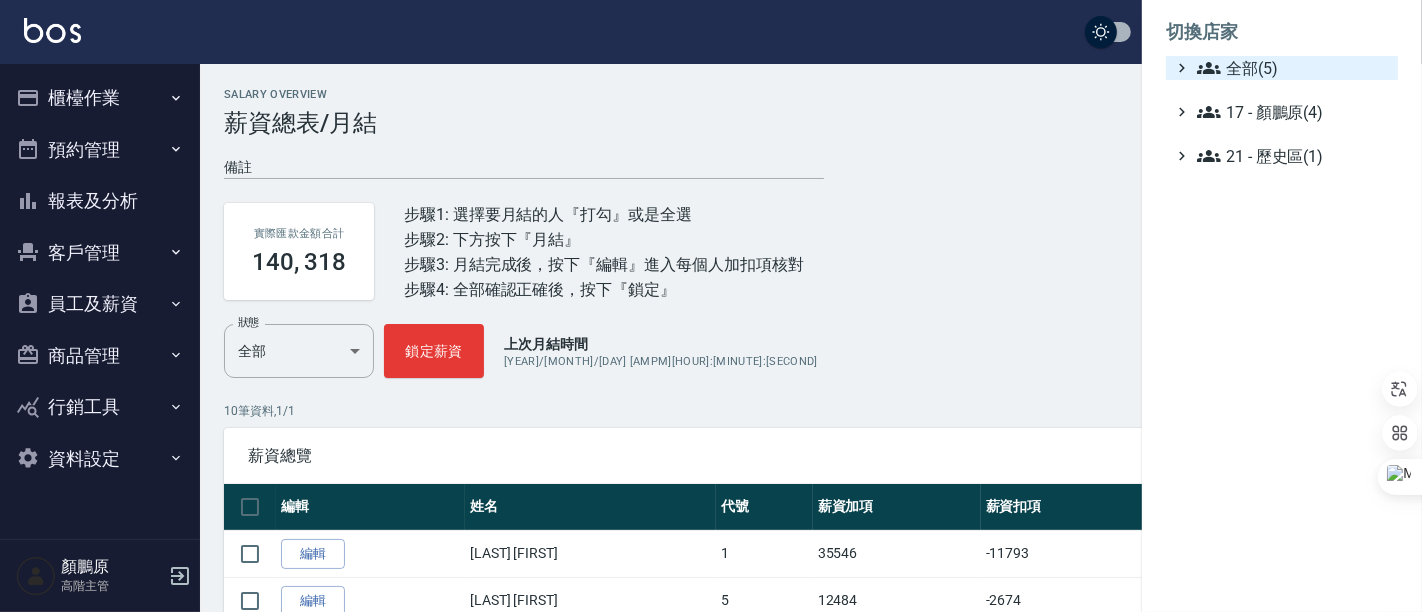 click on "全部(5)" at bounding box center (1293, 68) 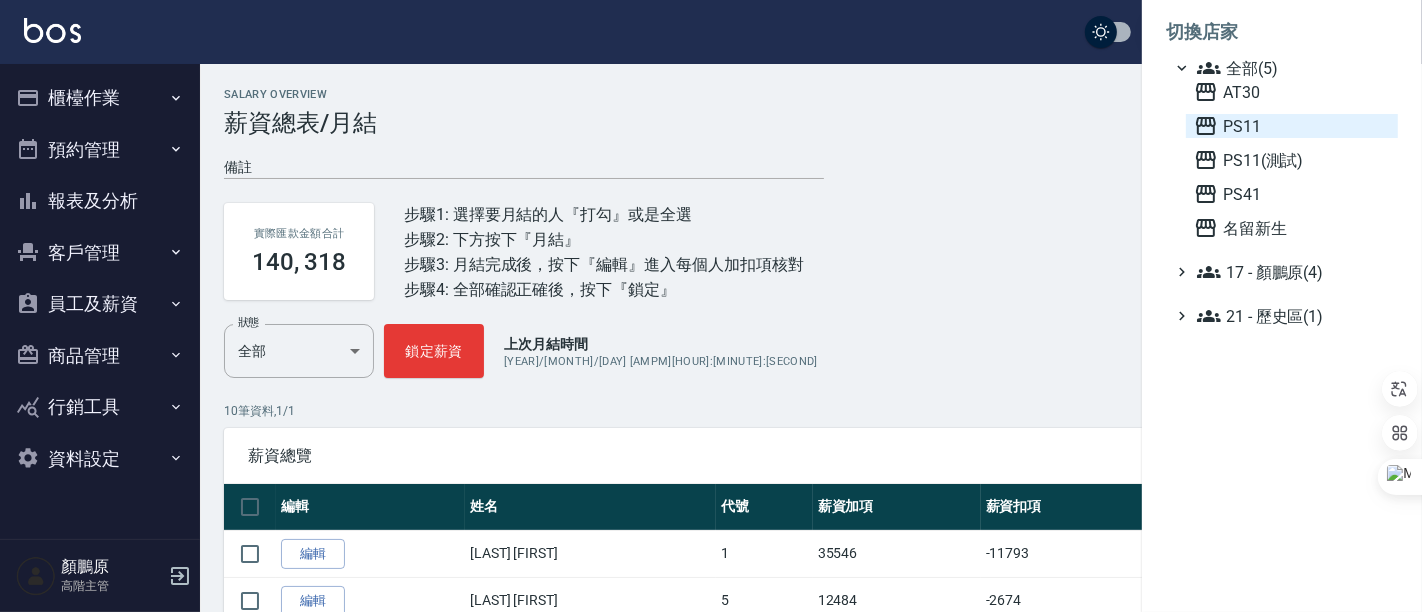 click on "PS11" at bounding box center [1292, 126] 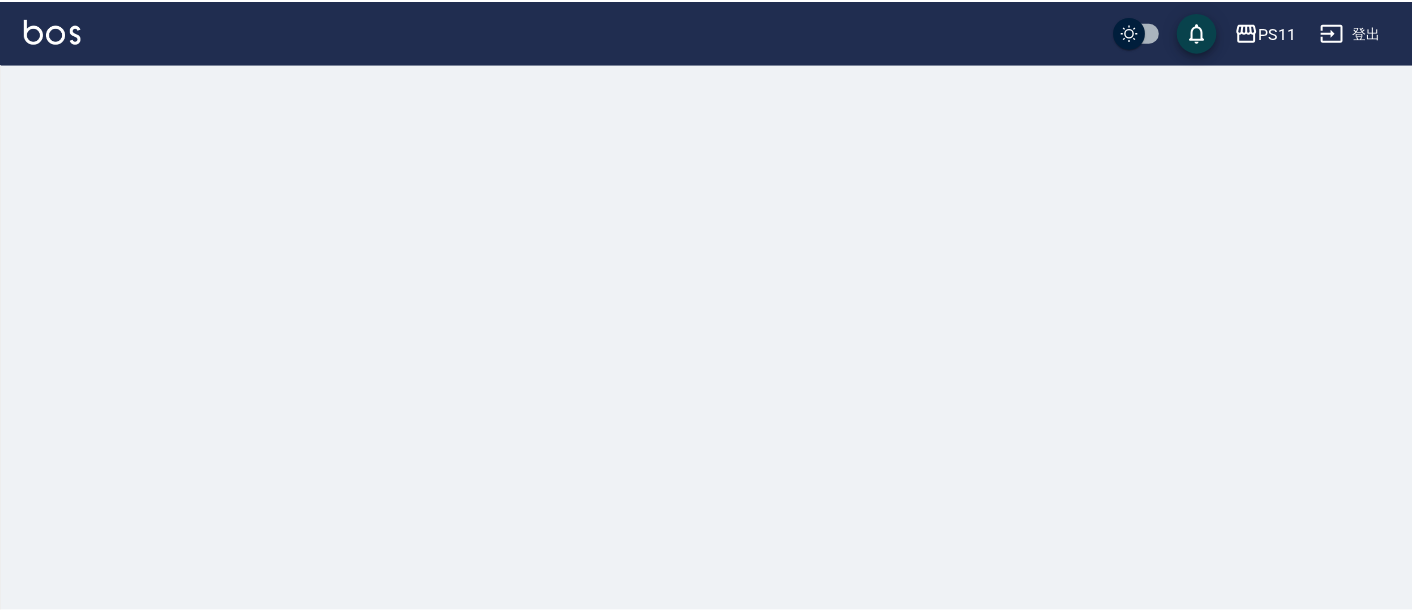 scroll, scrollTop: 0, scrollLeft: 0, axis: both 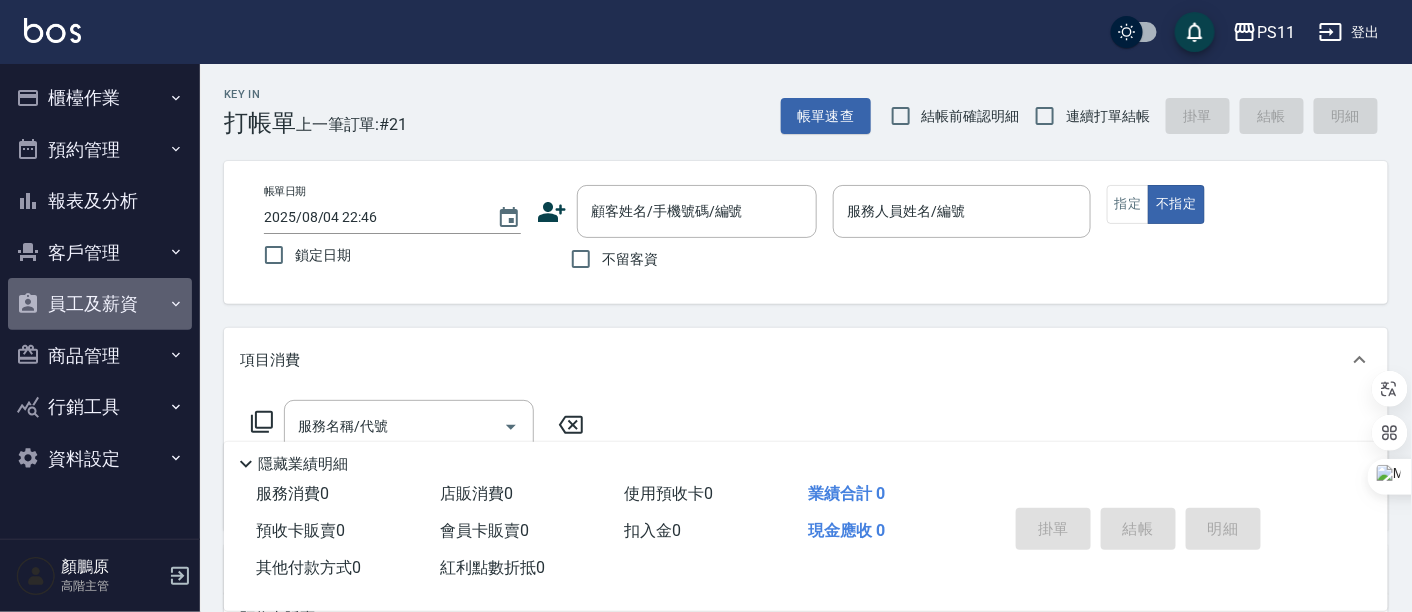 click on "員工及薪資" at bounding box center (100, 304) 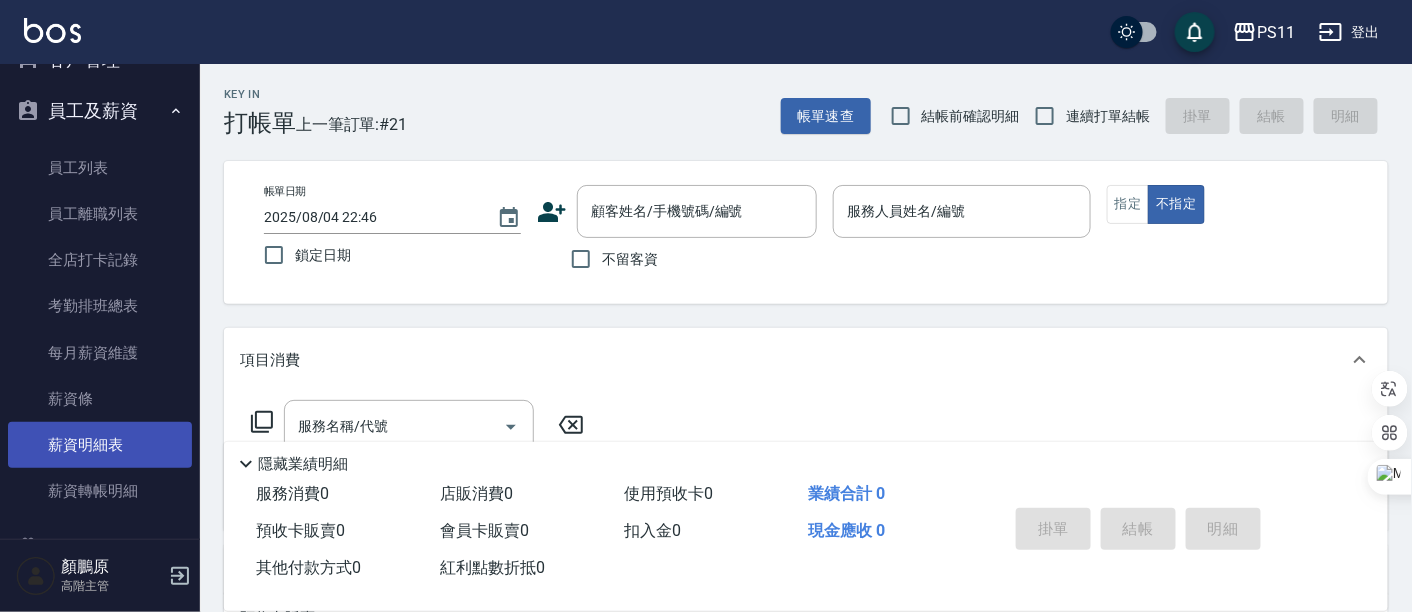 scroll, scrollTop: 222, scrollLeft: 0, axis: vertical 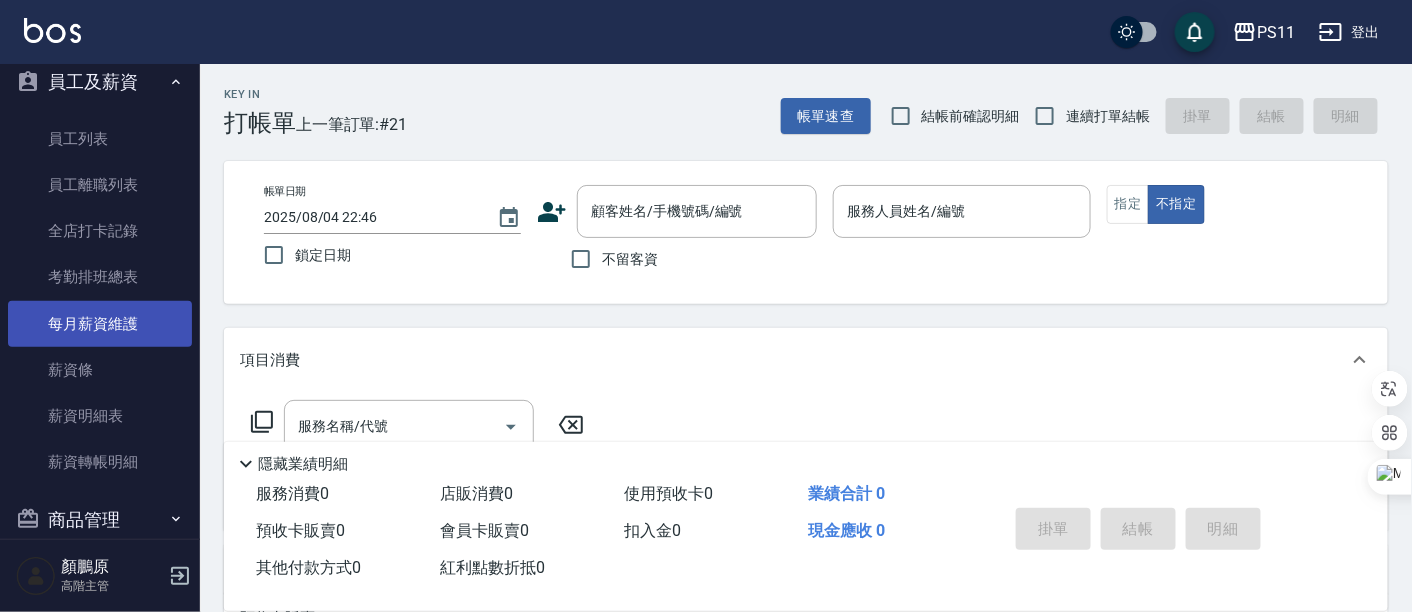 click on "每月薪資維護" at bounding box center (100, 324) 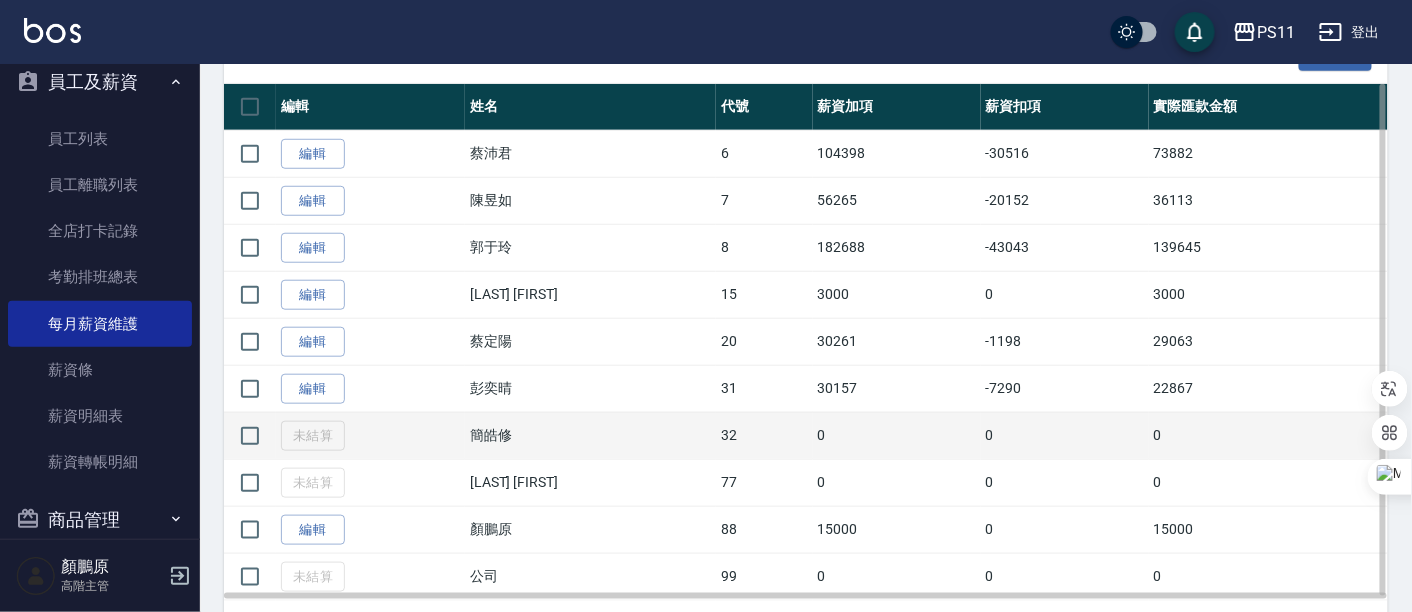 scroll, scrollTop: 448, scrollLeft: 0, axis: vertical 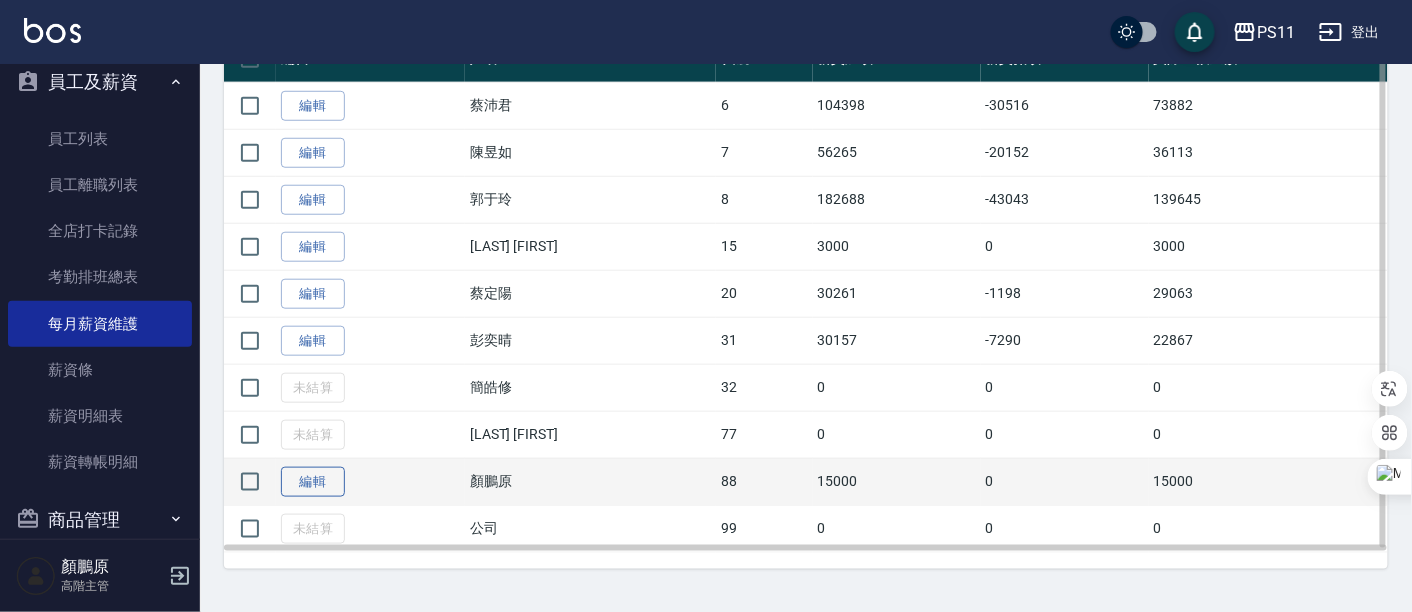 click on "編輯" at bounding box center [313, 482] 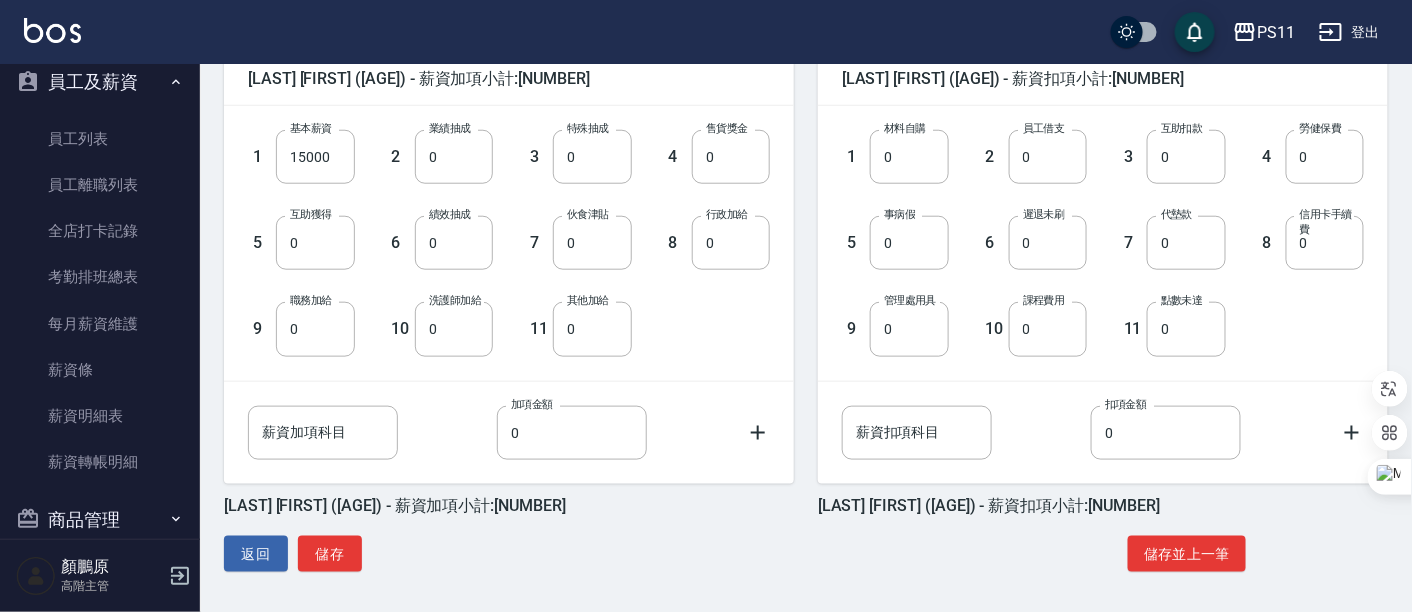 scroll, scrollTop: 513, scrollLeft: 0, axis: vertical 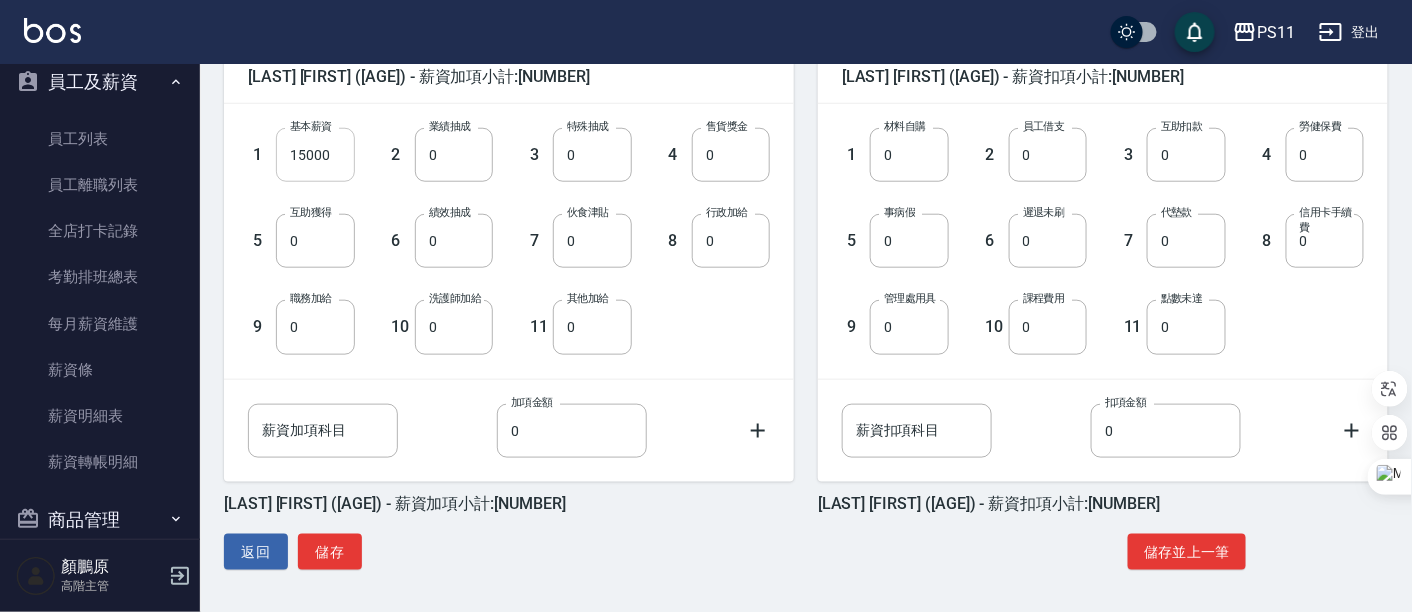 click on "15000" at bounding box center [315, 155] 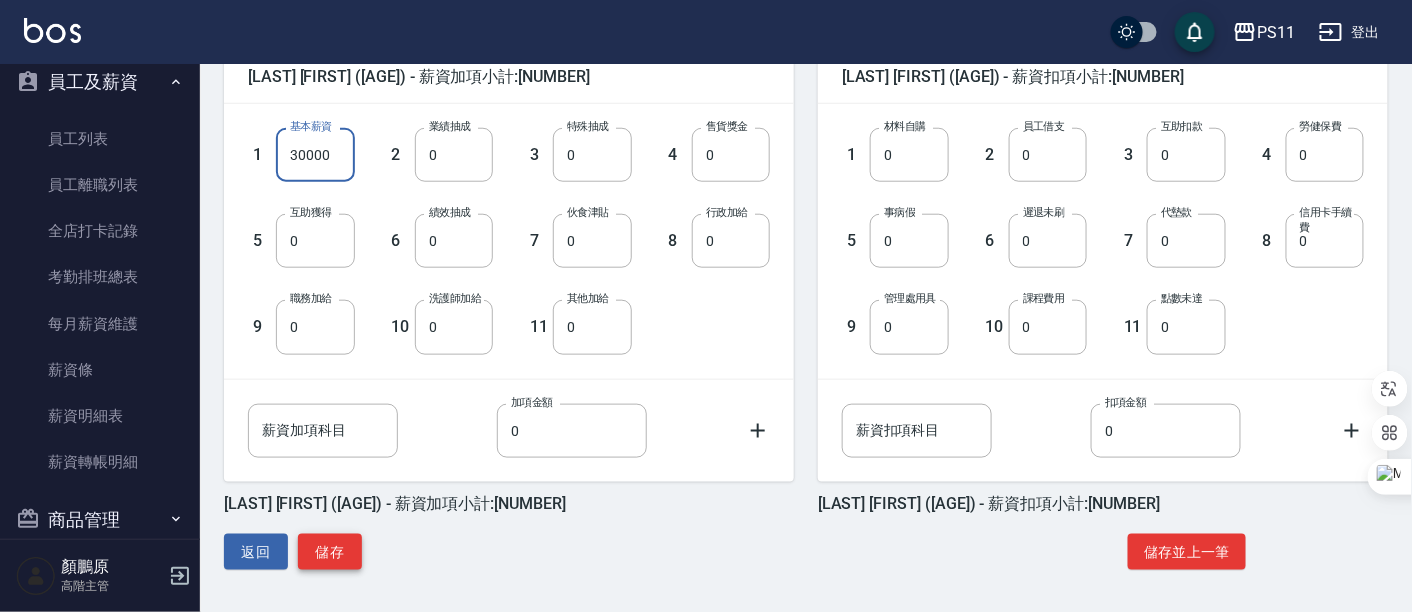 type on "30000" 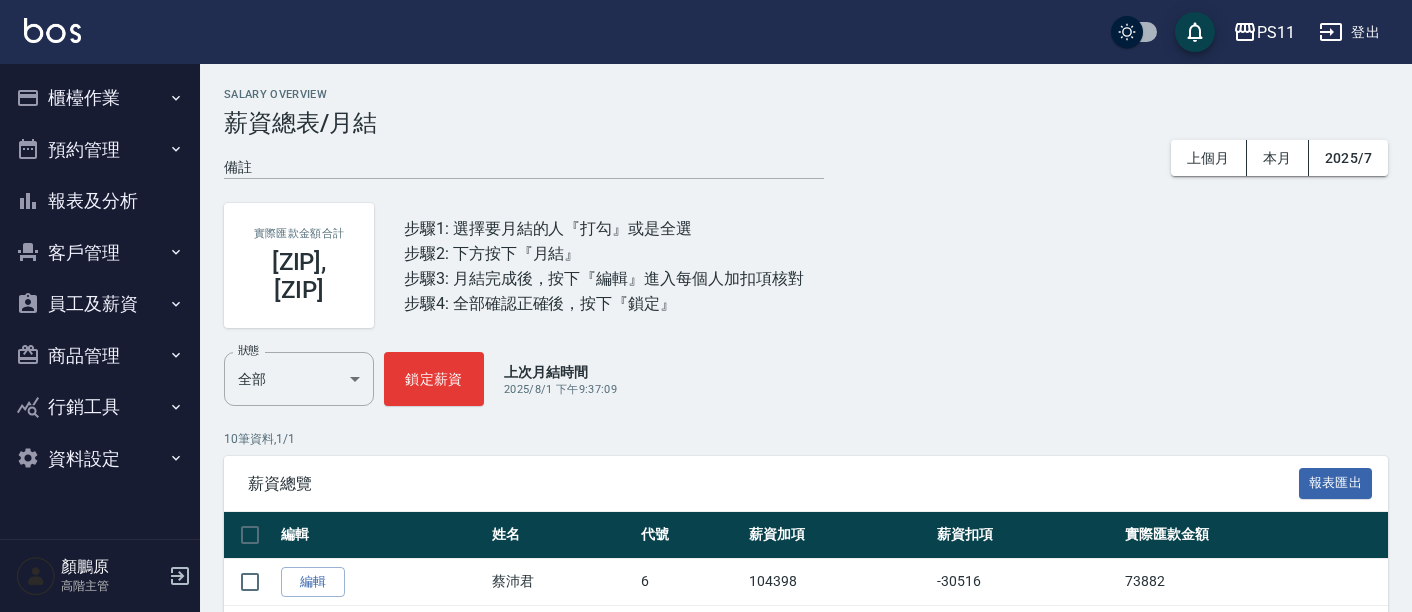 scroll, scrollTop: 0, scrollLeft: 0, axis: both 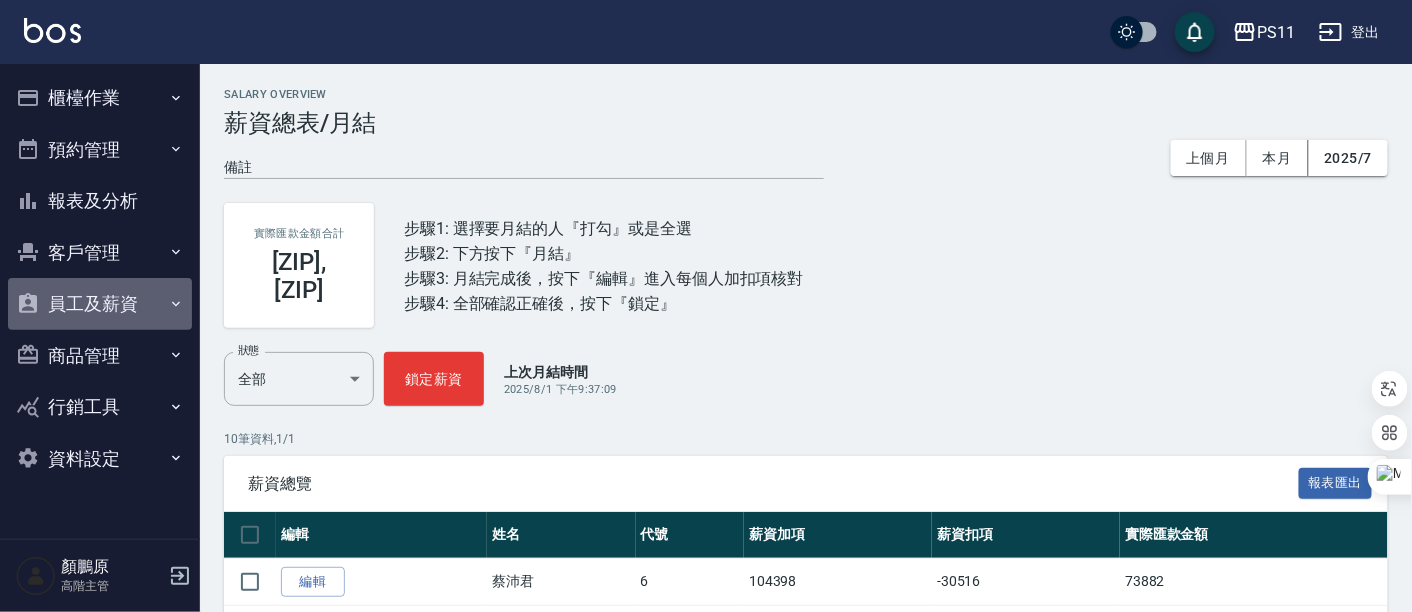 click on "員工及薪資" at bounding box center (100, 304) 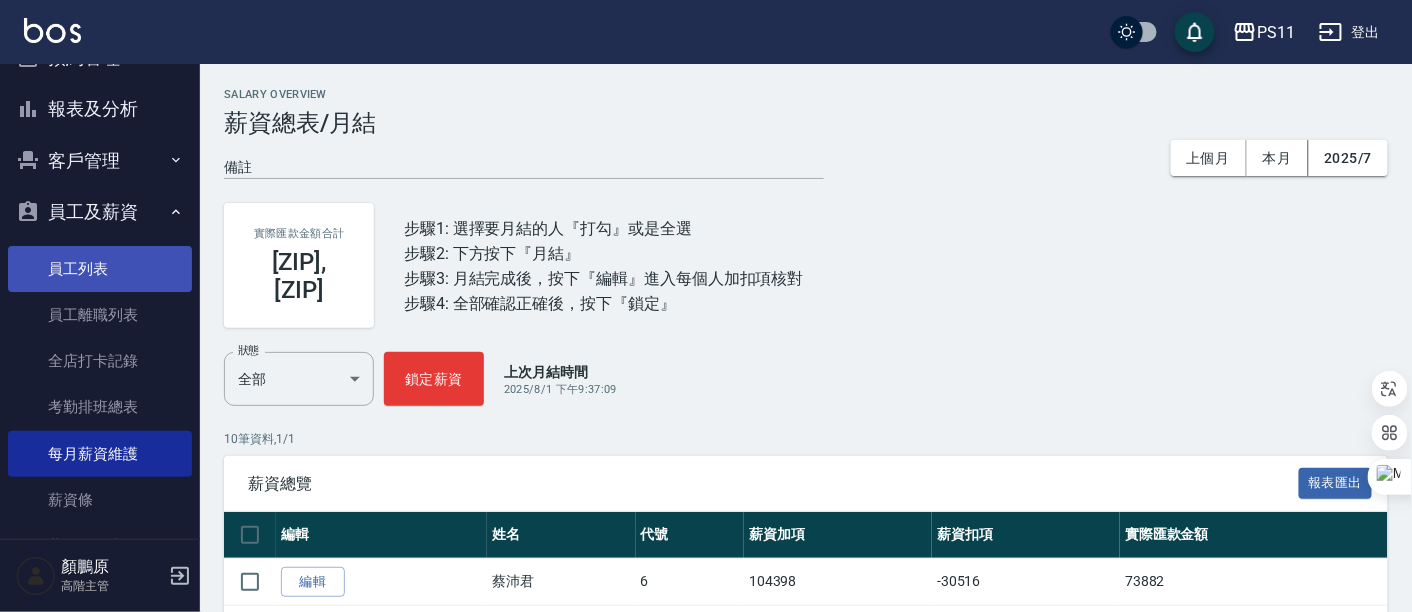 scroll, scrollTop: 222, scrollLeft: 0, axis: vertical 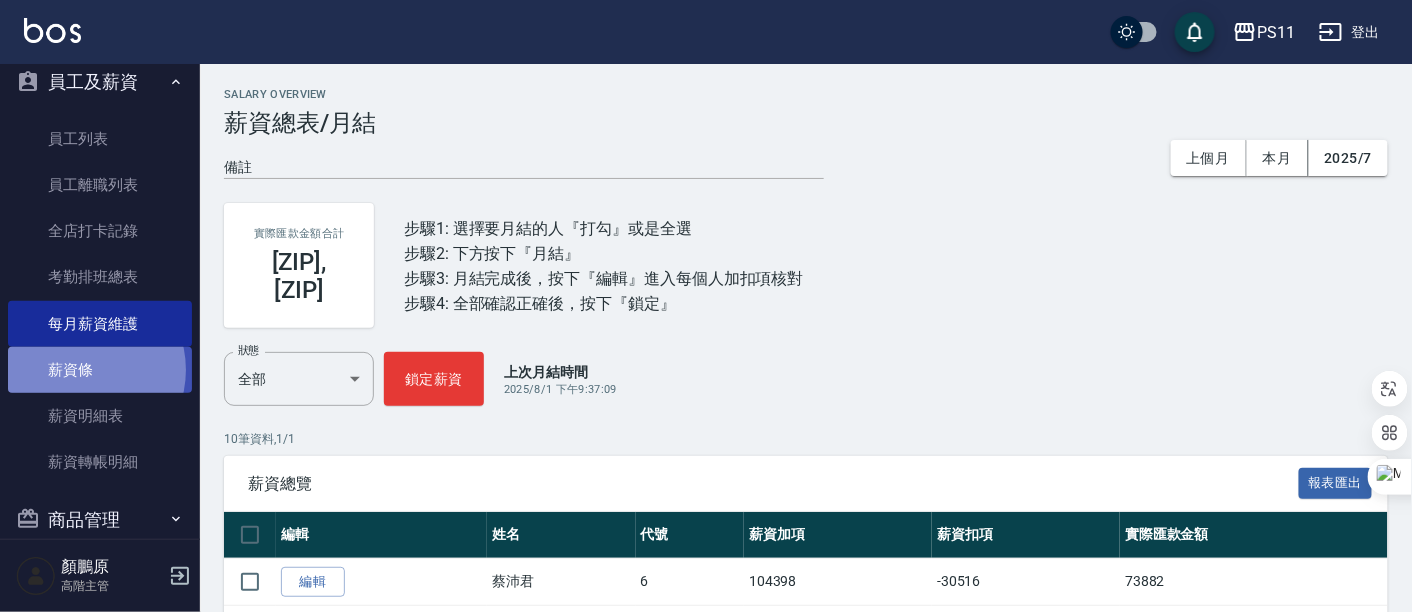 click on "薪資條" at bounding box center [100, 370] 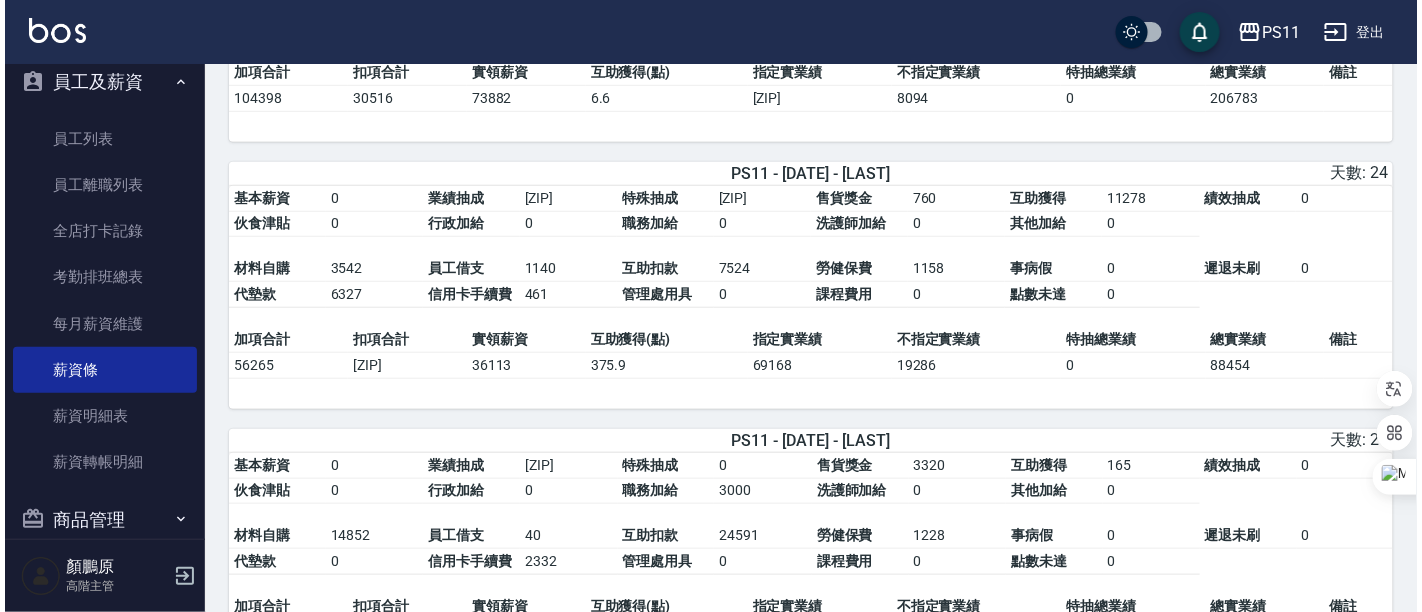 scroll, scrollTop: 0, scrollLeft: 0, axis: both 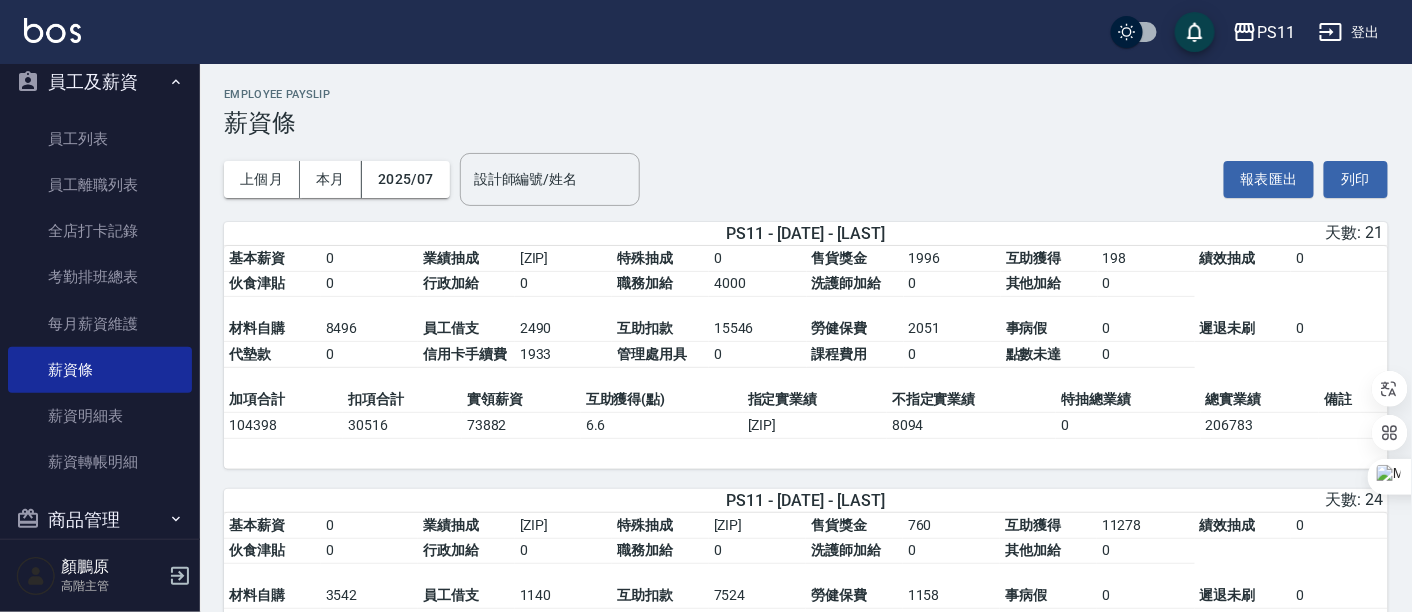 drag, startPoint x: 1352, startPoint y: 188, endPoint x: 1117, endPoint y: 530, distance: 414.95663 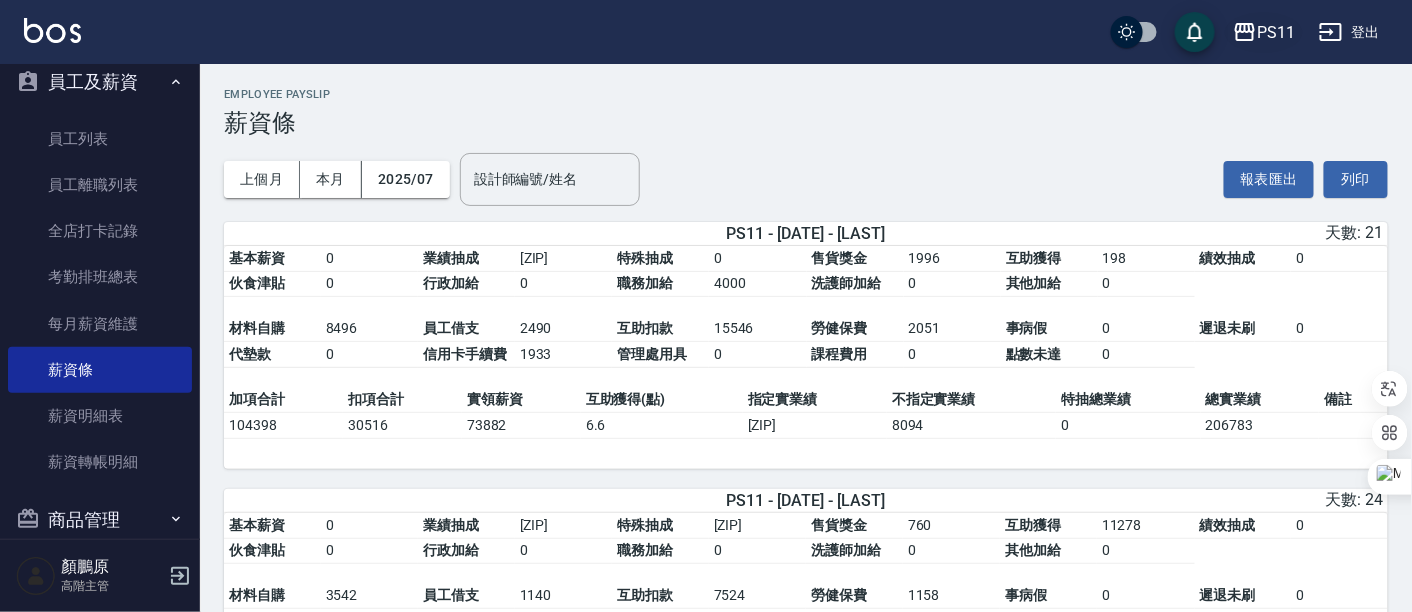 click on "PS11" at bounding box center [1276, 32] 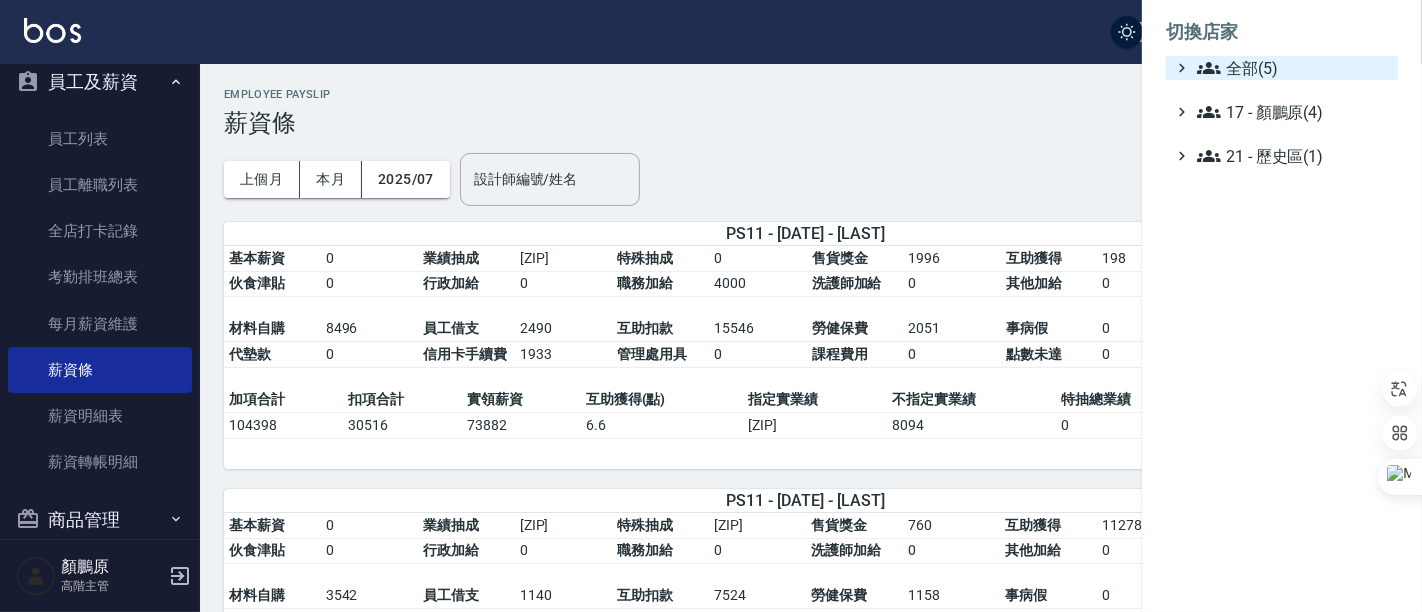 click on "全部(5)" at bounding box center [1293, 68] 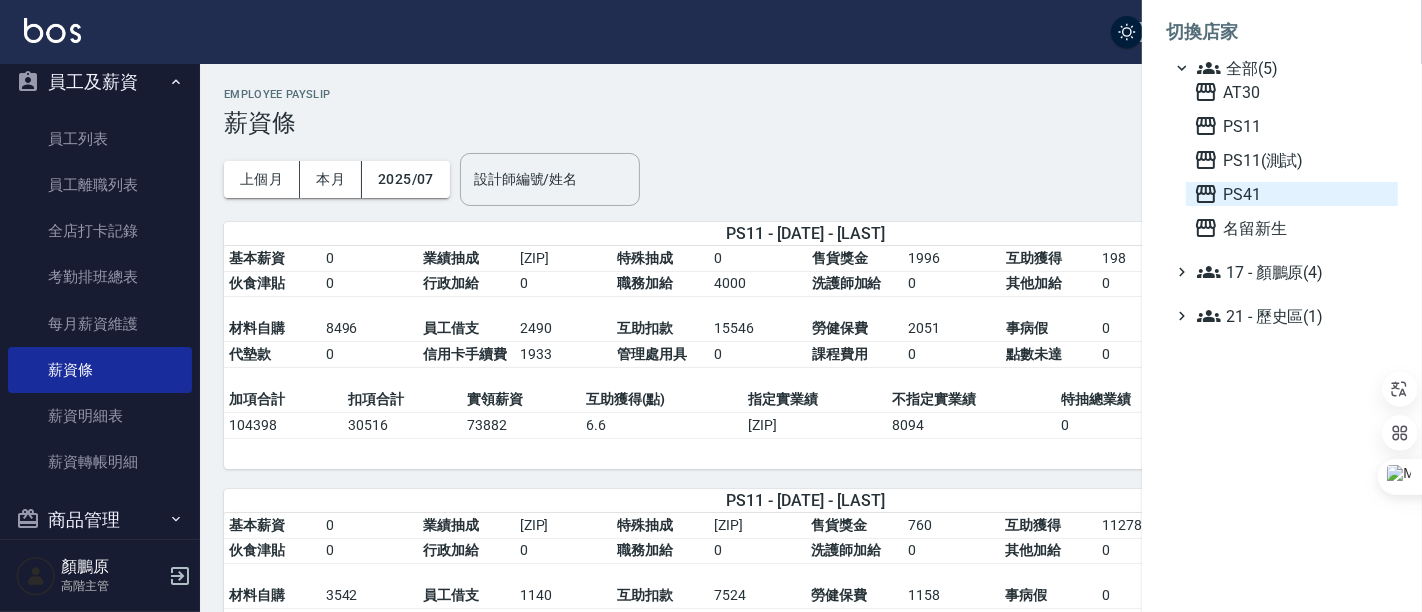 click on "PS41" at bounding box center (1292, 194) 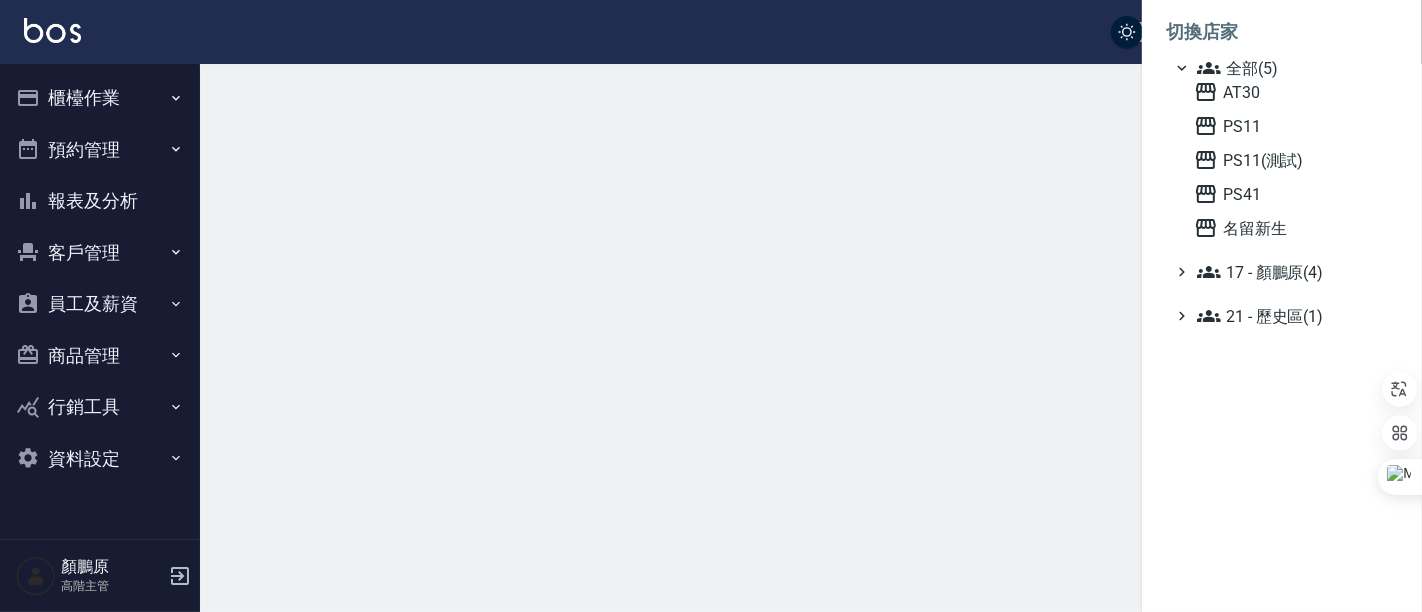 scroll, scrollTop: 0, scrollLeft: 0, axis: both 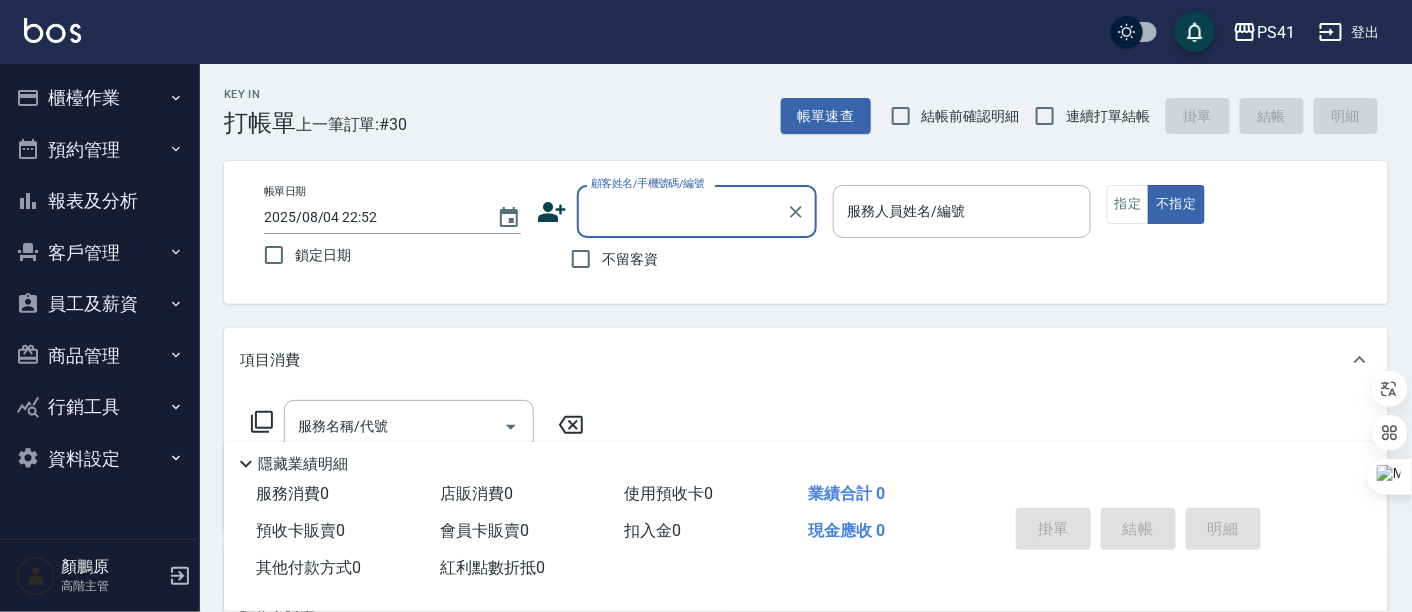 click on "員工及薪資" at bounding box center [100, 304] 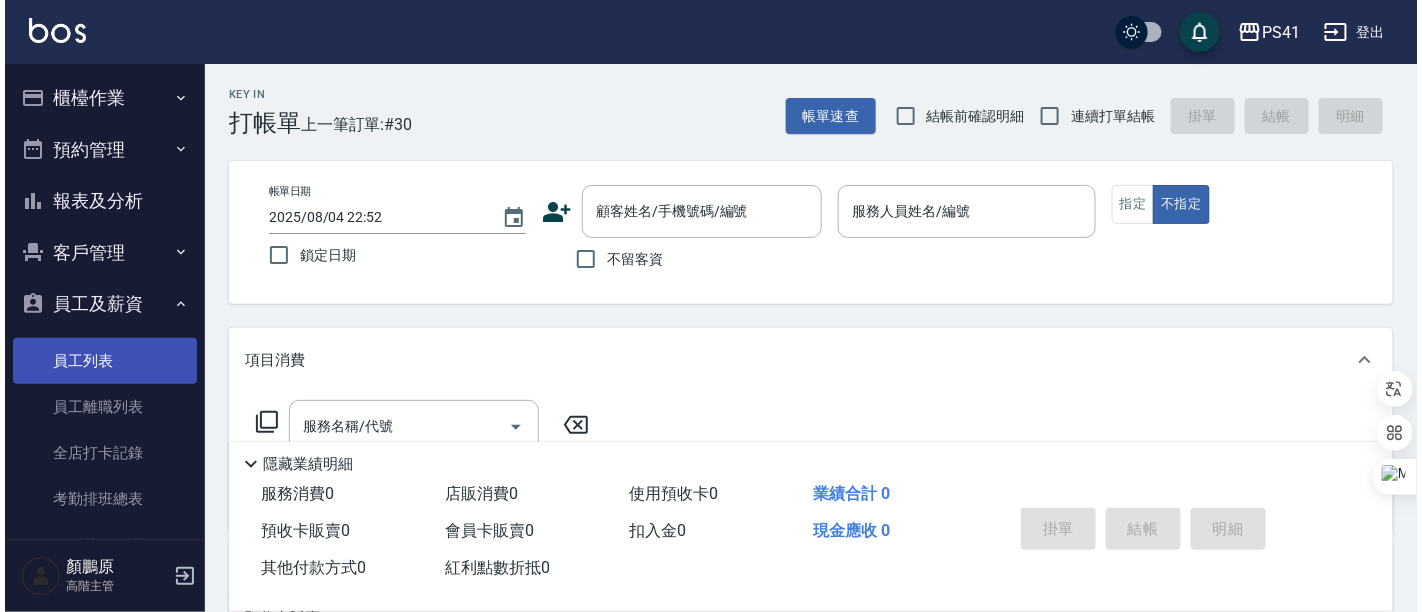 scroll, scrollTop: 111, scrollLeft: 0, axis: vertical 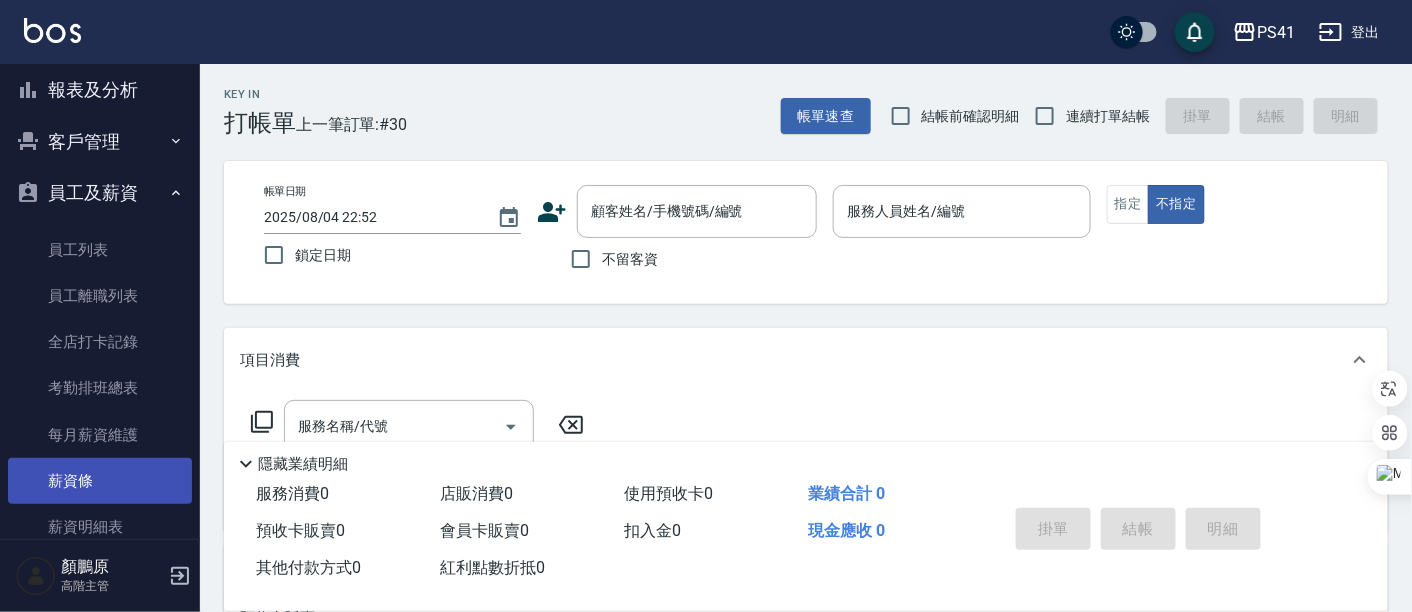 click on "薪資條" at bounding box center (100, 481) 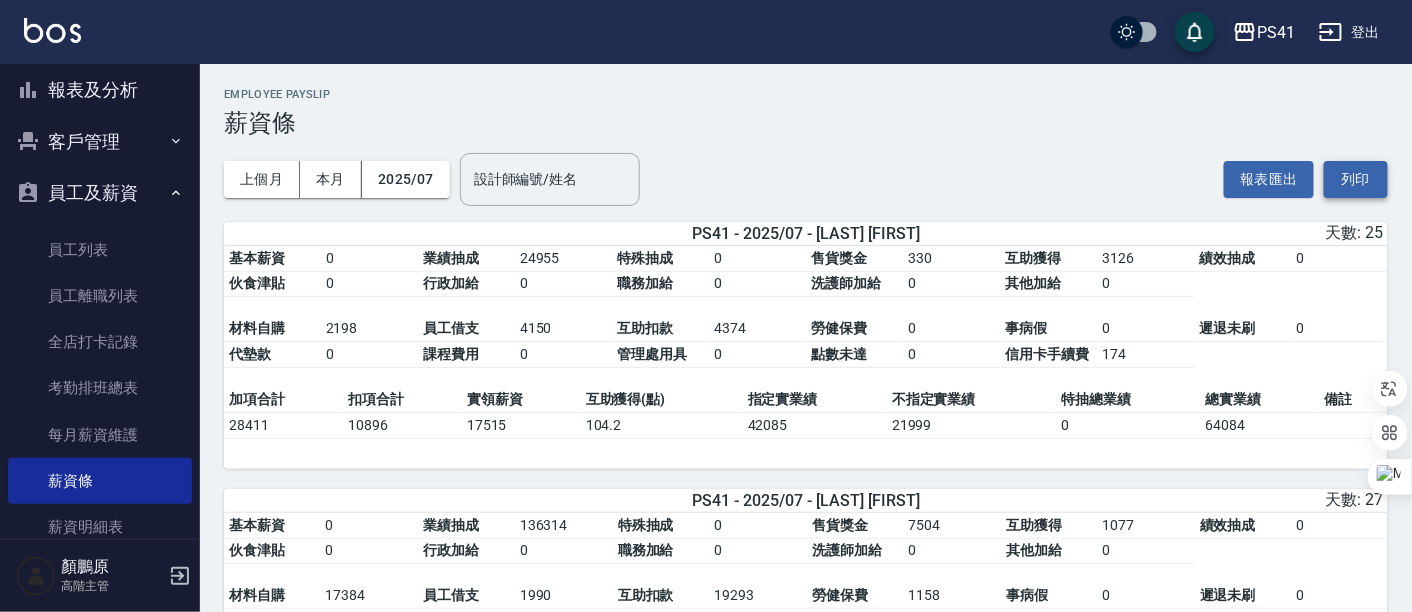 click on "列印" at bounding box center (1356, 179) 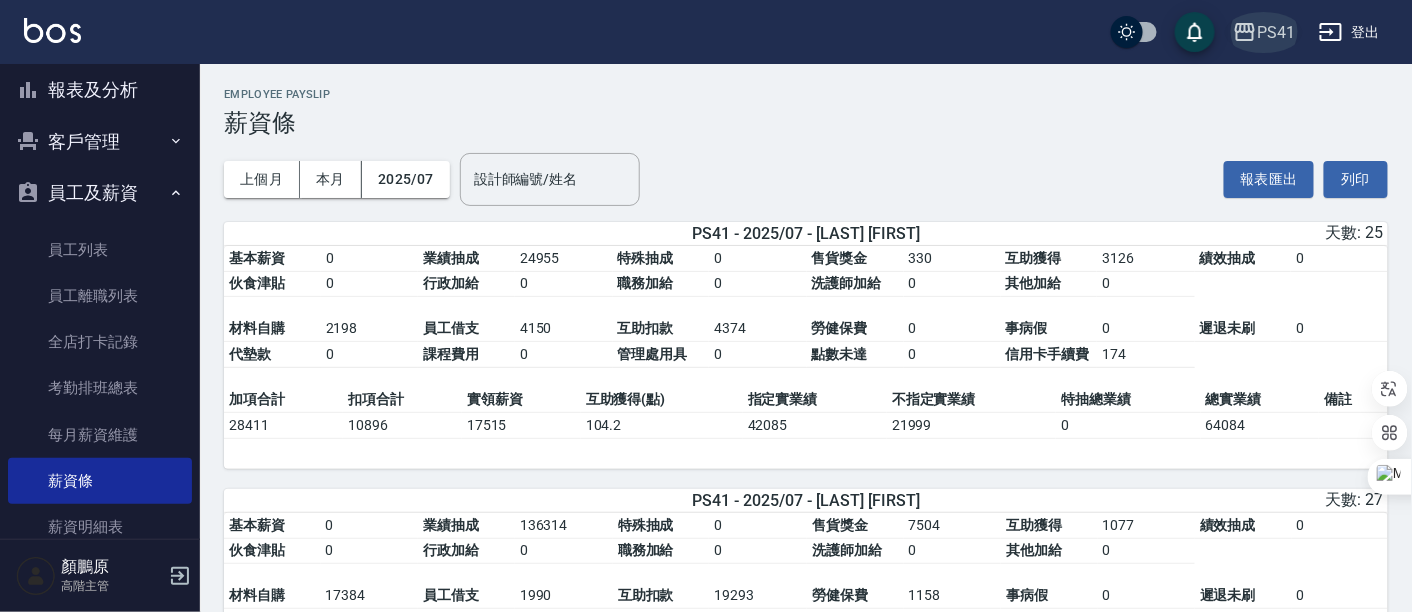click on "PS41" at bounding box center [1276, 32] 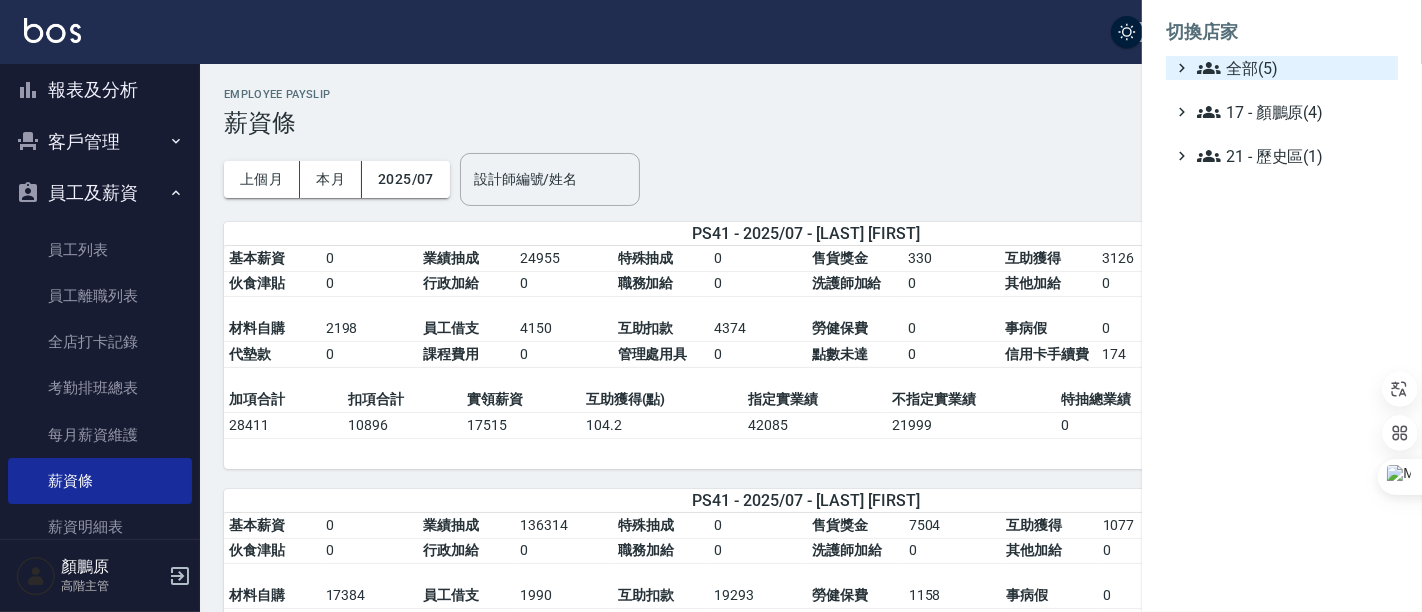 click on "全部(5)" at bounding box center [1293, 68] 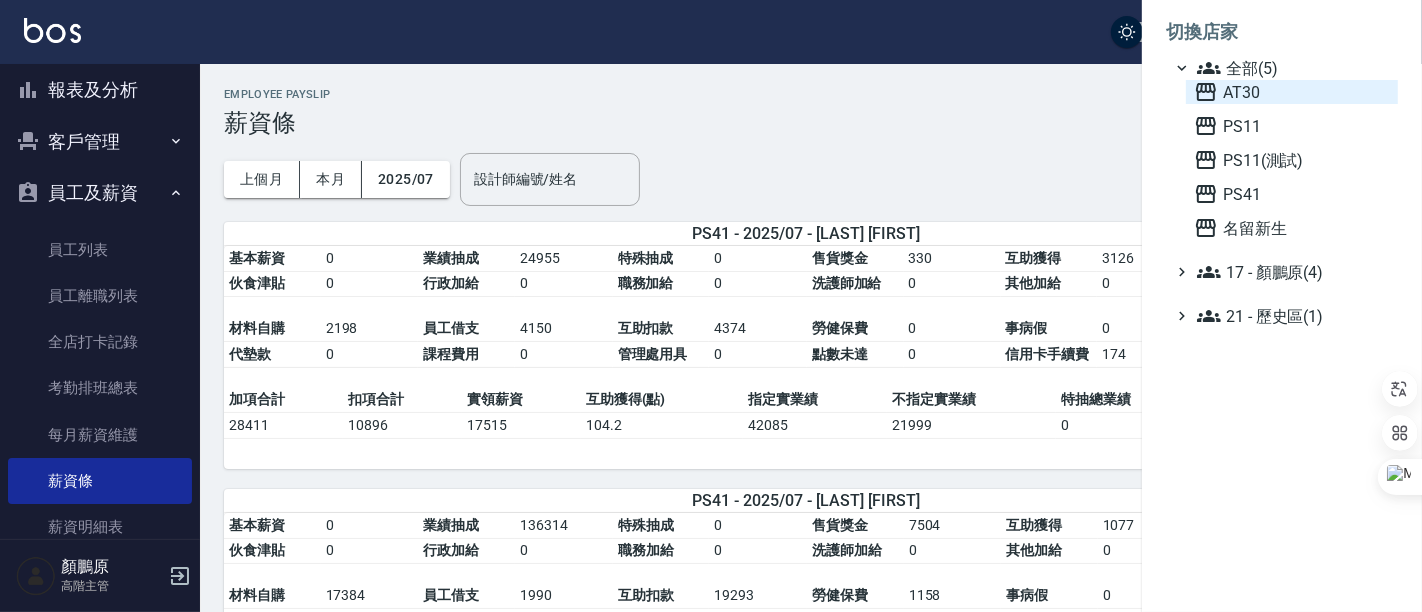 click on "AT30" at bounding box center (1292, 92) 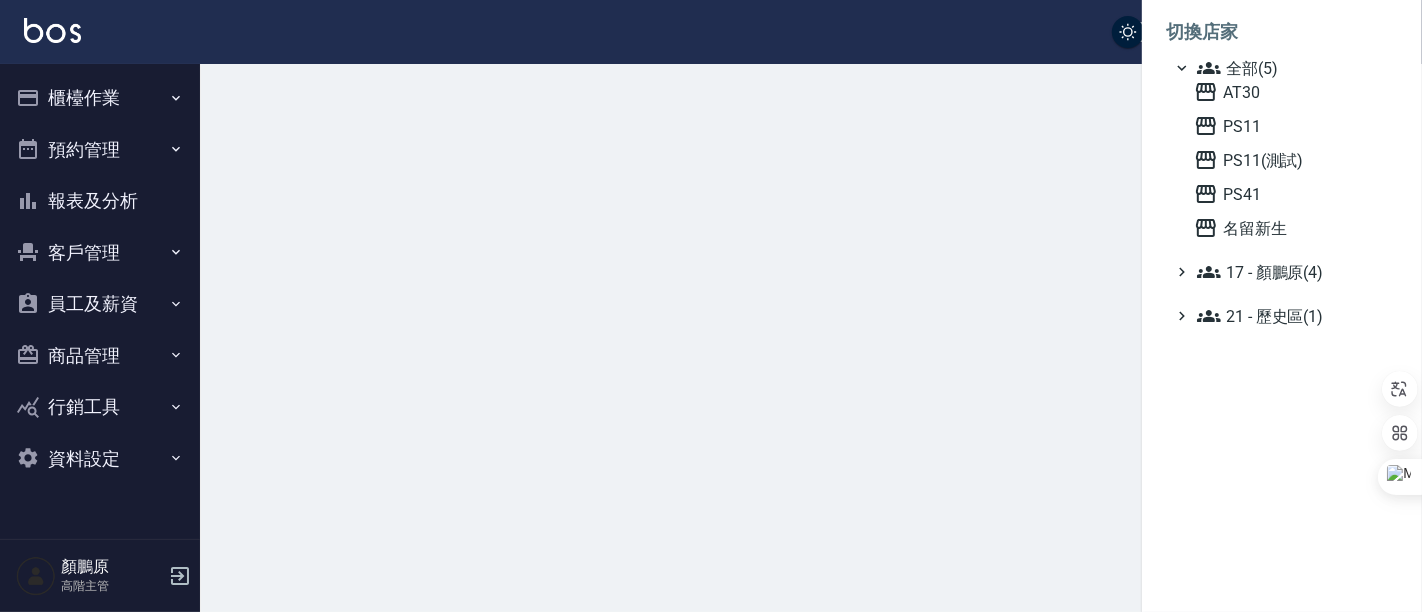 scroll, scrollTop: 0, scrollLeft: 0, axis: both 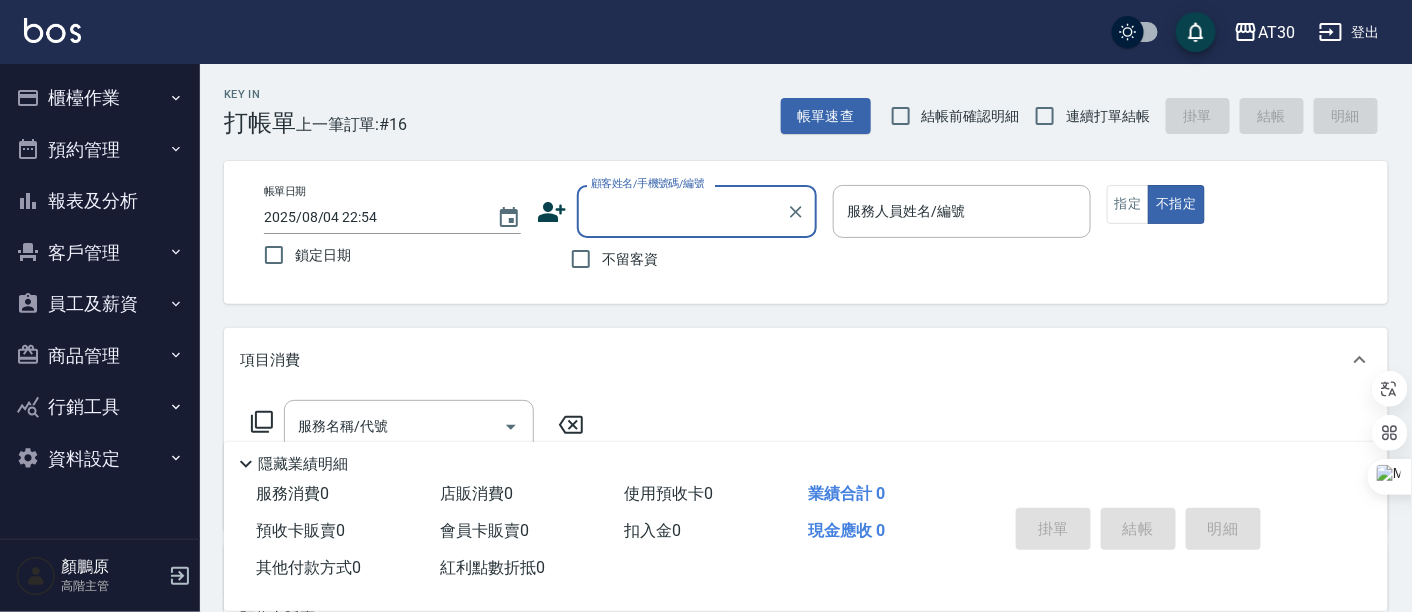 click on "員工及薪資" at bounding box center (100, 304) 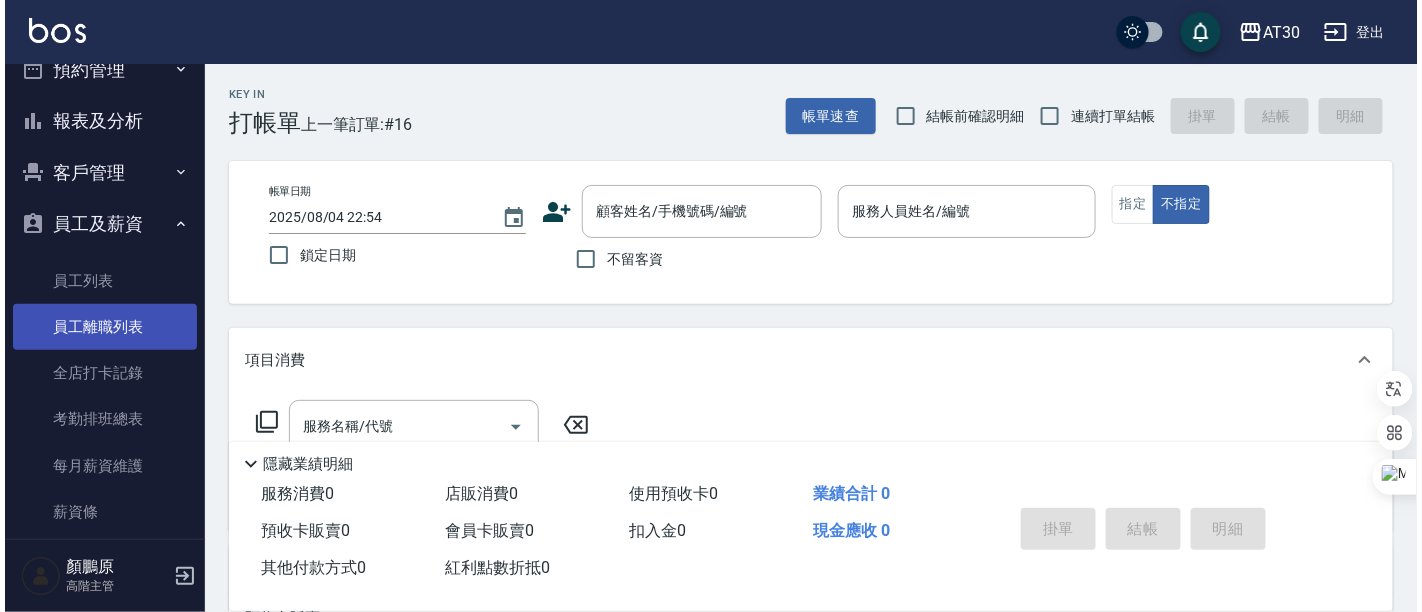 scroll, scrollTop: 111, scrollLeft: 0, axis: vertical 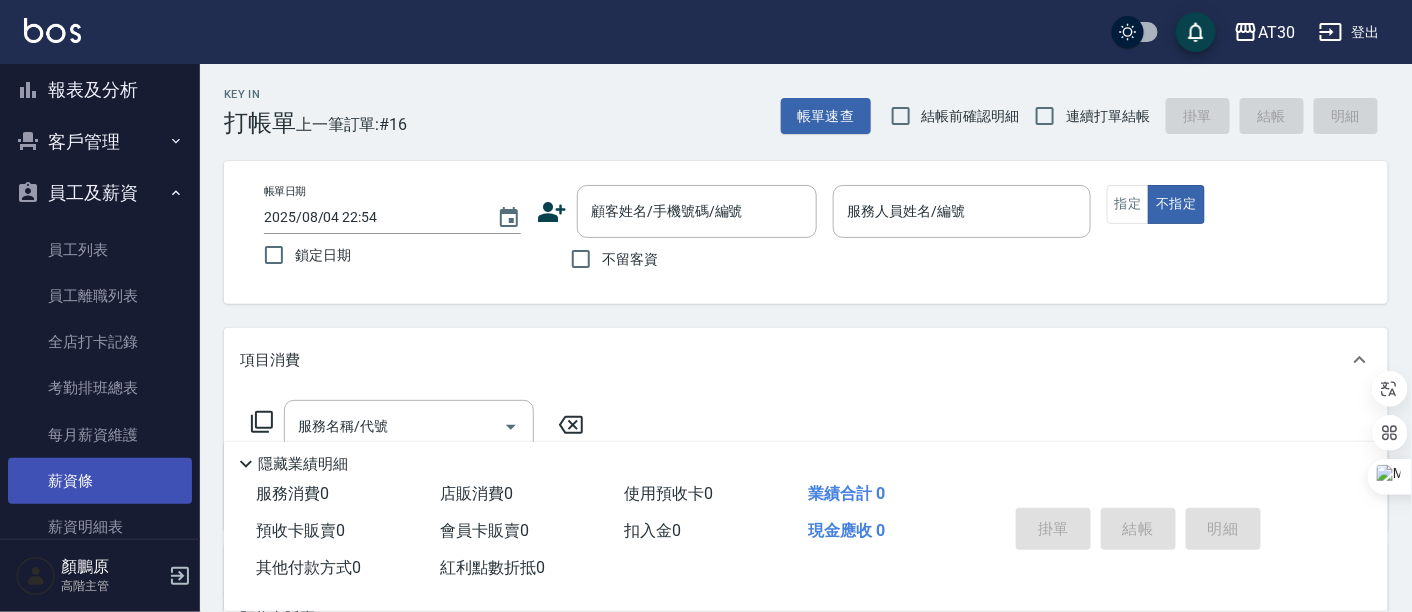 click on "薪資條" at bounding box center [100, 481] 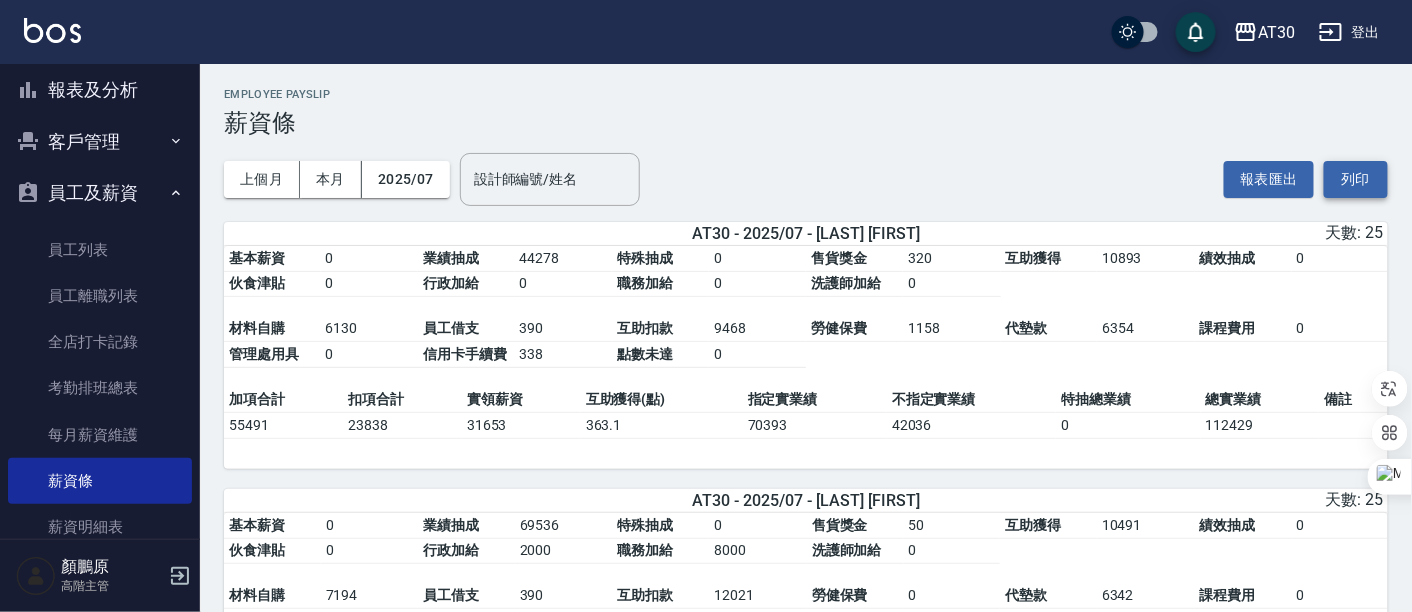 click on "列印" at bounding box center (1356, 179) 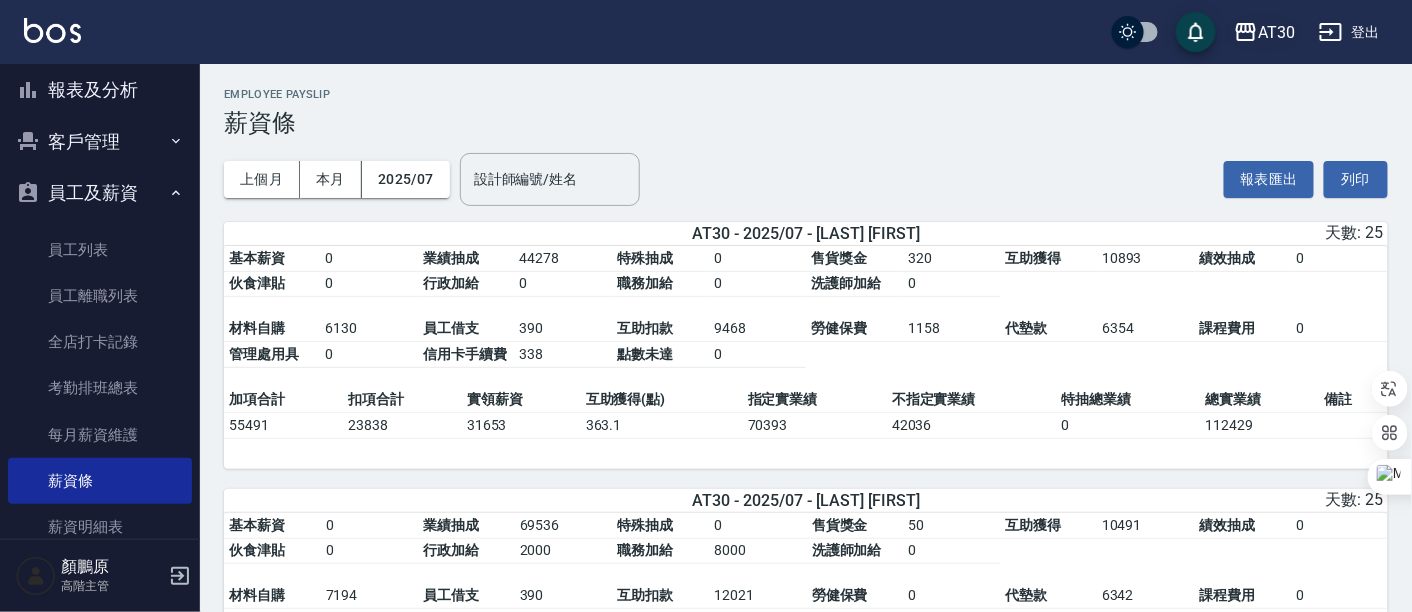 click on "AT30" at bounding box center [1276, 32] 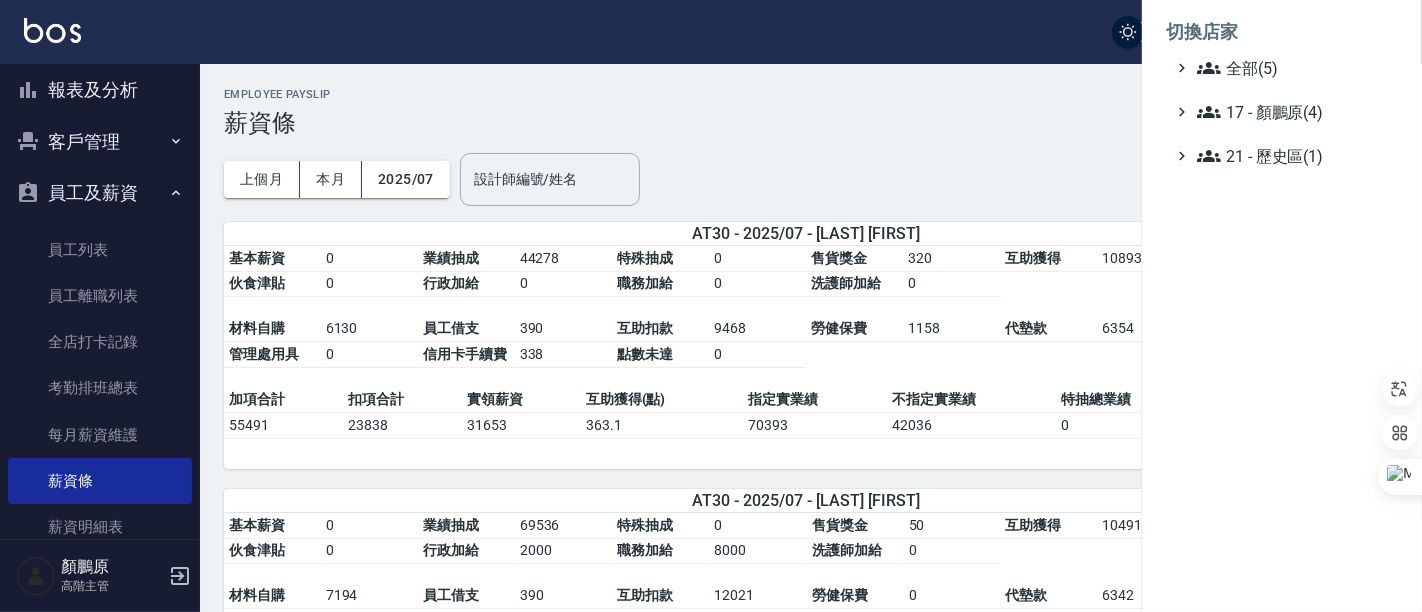 click on "全部(5) 17 - 顏鵬原(4) 21 - 歷史區(1)" at bounding box center (1282, 112) 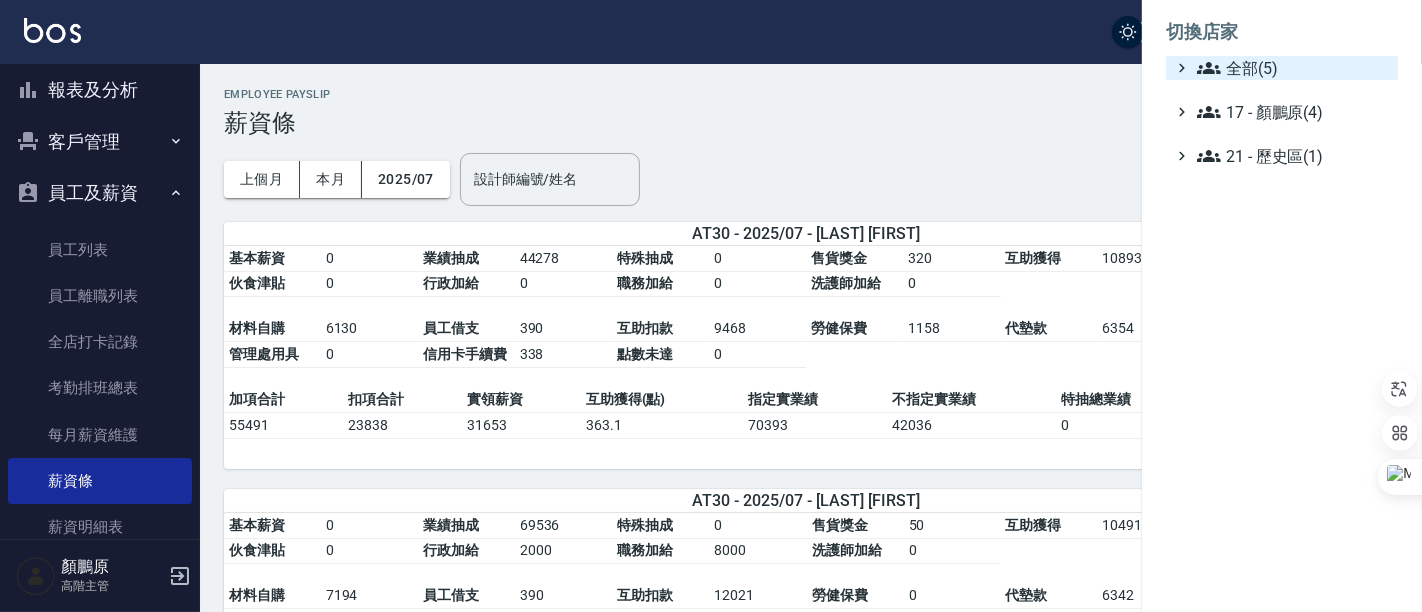 click on "全部(5)" at bounding box center [1293, 68] 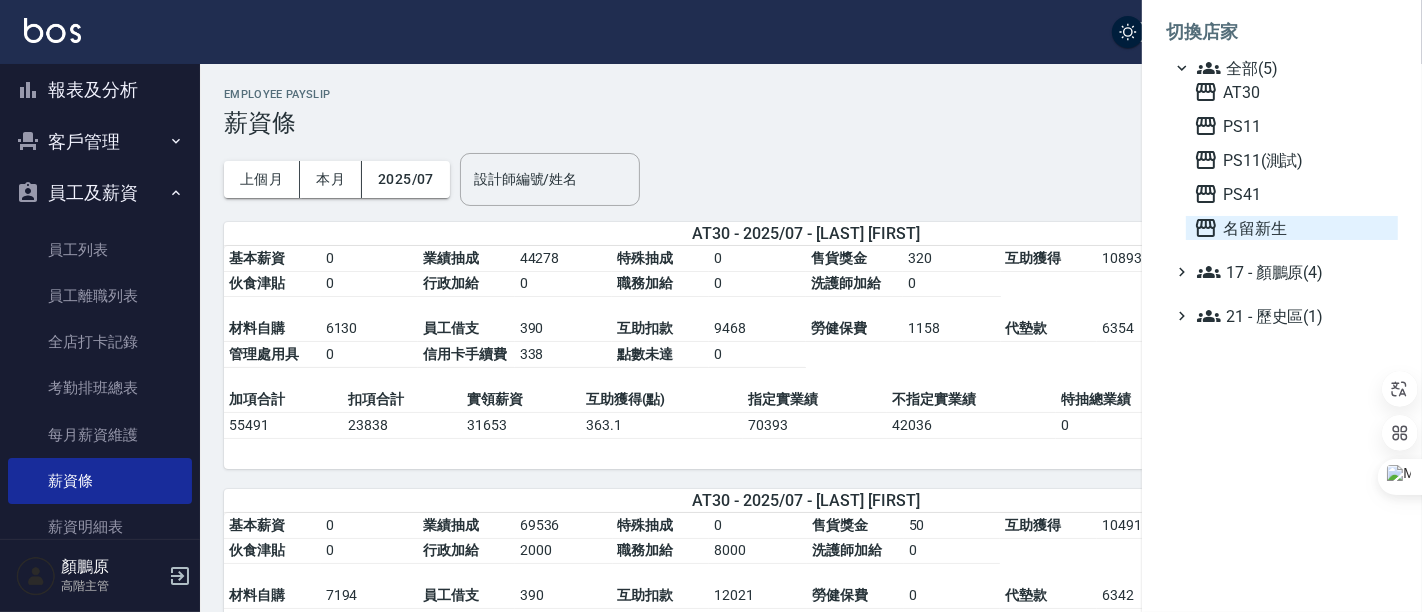 click on "名留新生" at bounding box center (1292, 228) 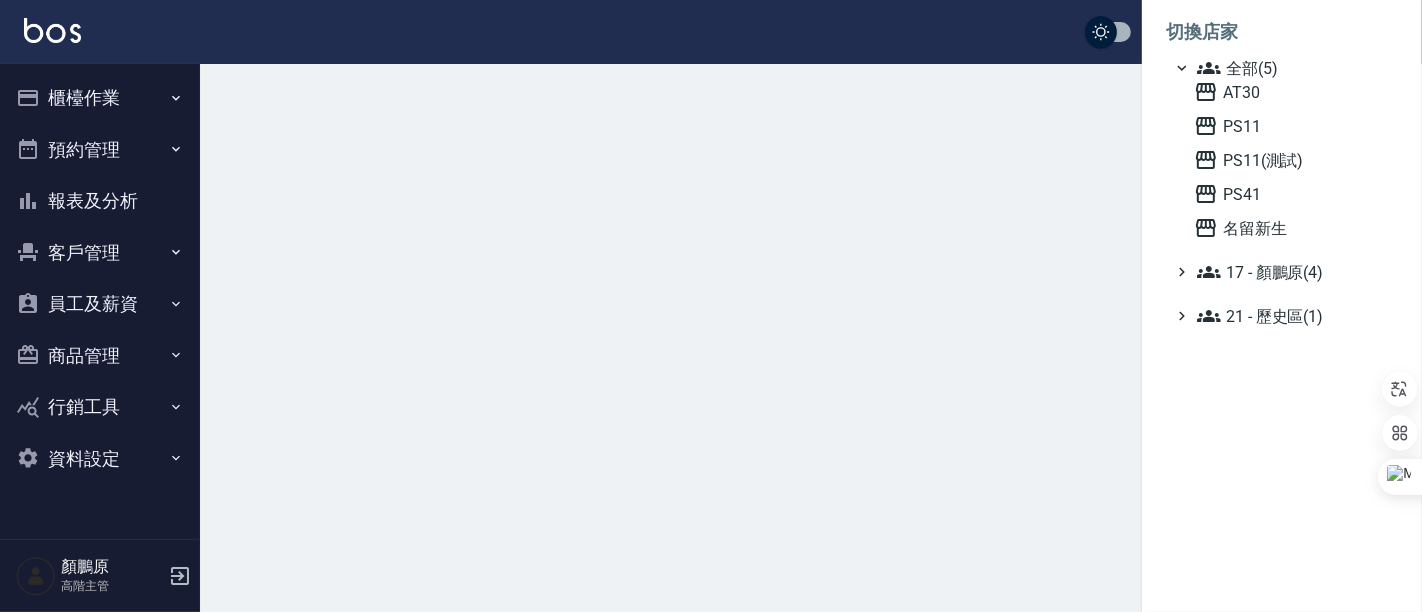 scroll, scrollTop: 0, scrollLeft: 0, axis: both 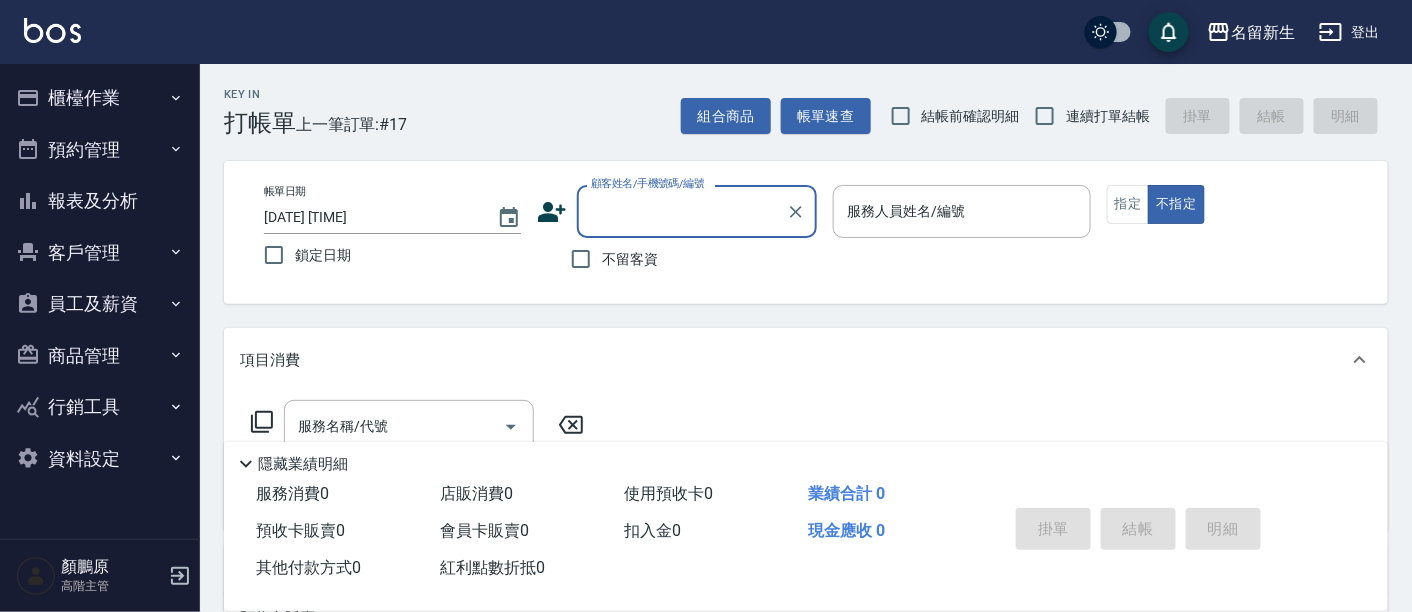 click on "員工及薪資" at bounding box center (100, 304) 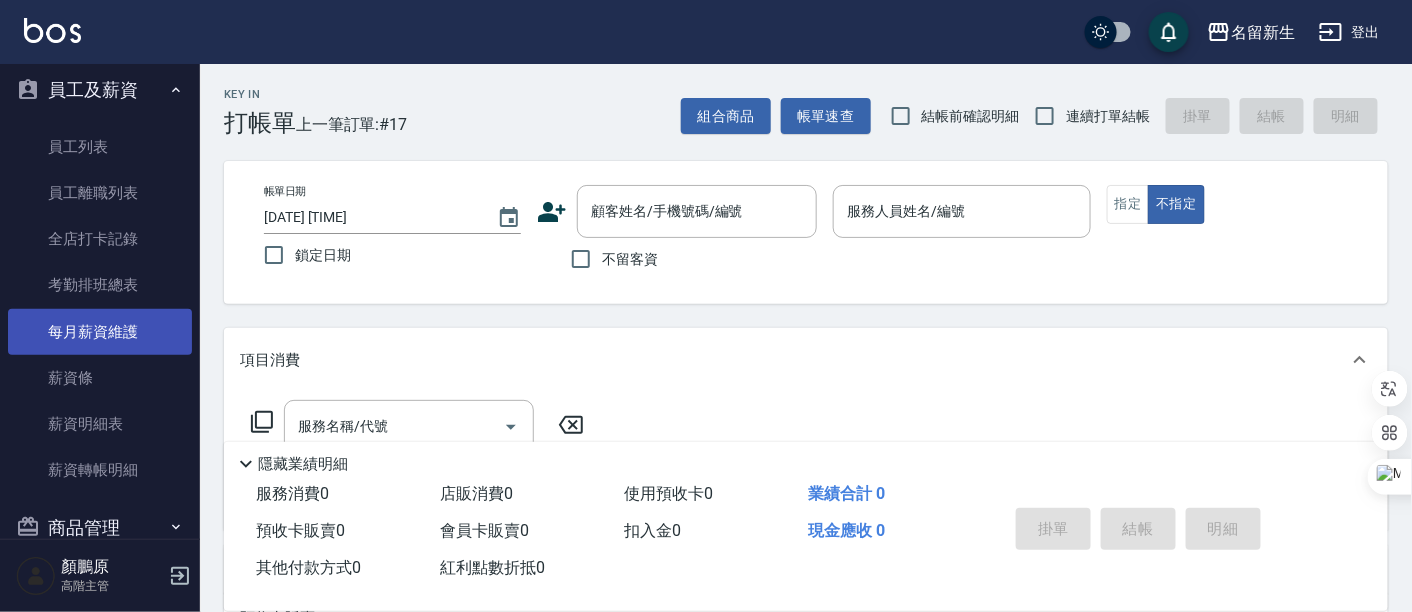 scroll, scrollTop: 222, scrollLeft: 0, axis: vertical 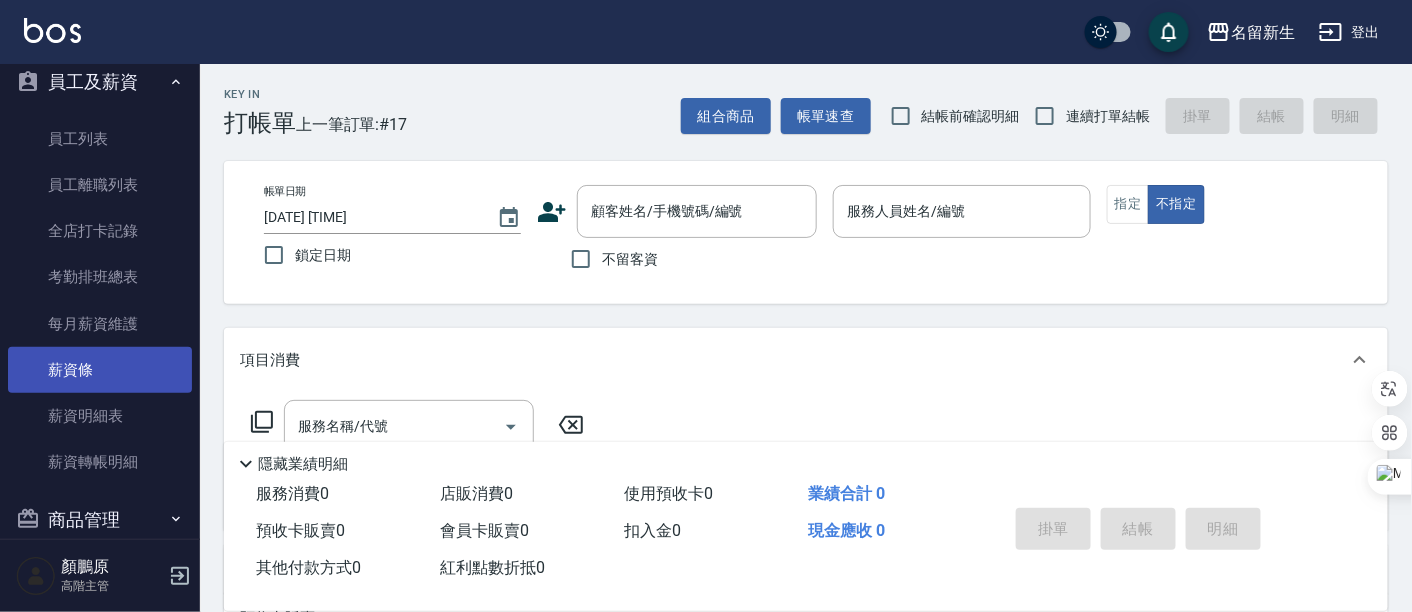 click on "薪資條" at bounding box center [100, 370] 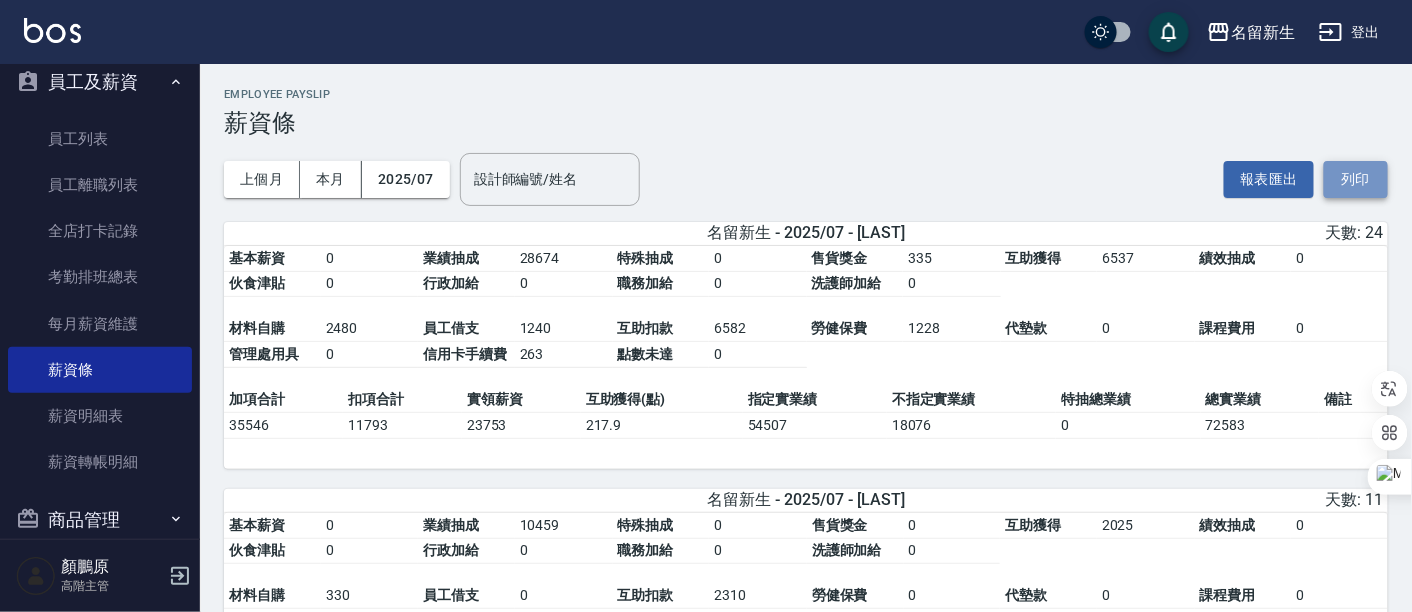 click on "列印" at bounding box center [1356, 179] 